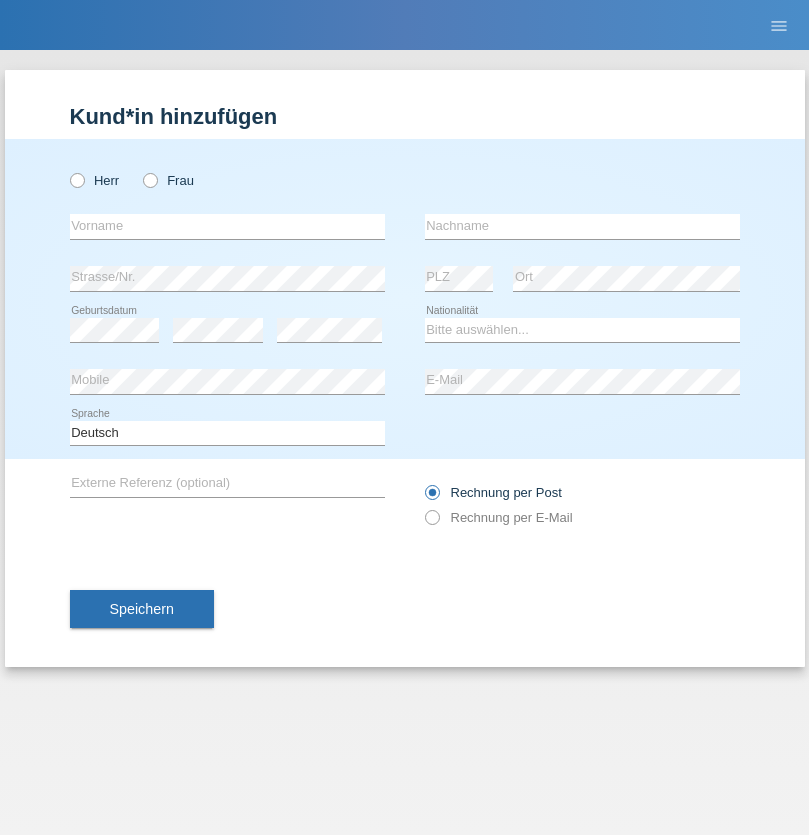 scroll, scrollTop: 0, scrollLeft: 0, axis: both 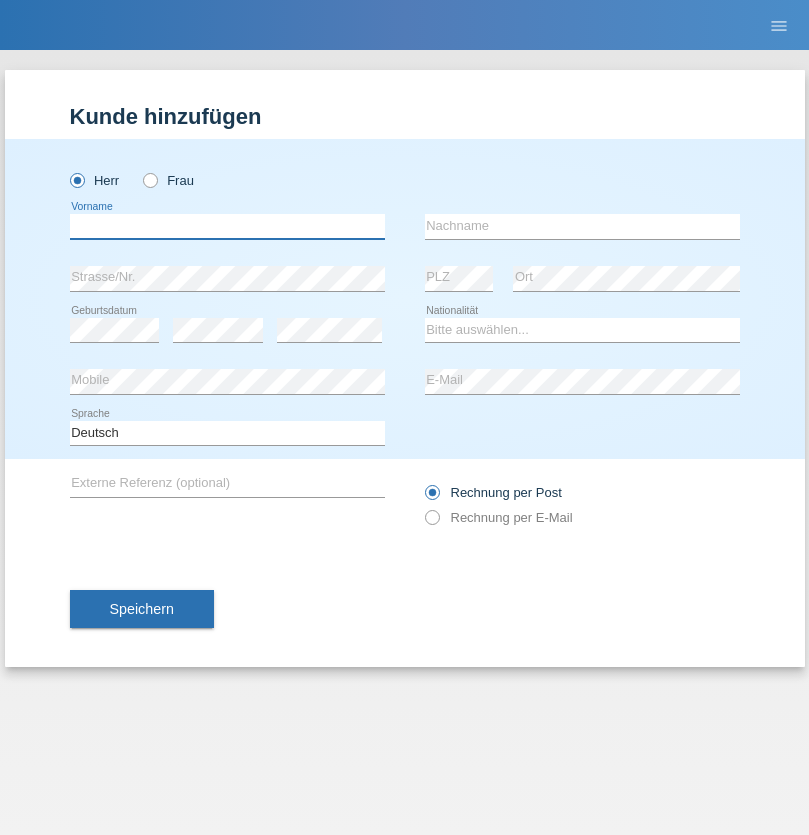 click at bounding box center (227, 226) 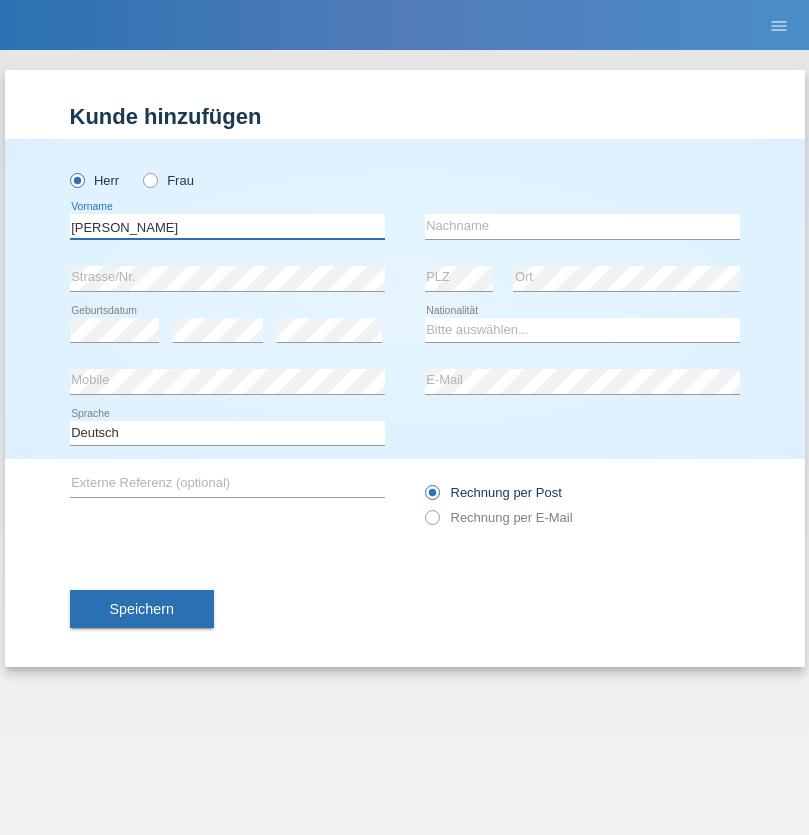 type on "[PERSON_NAME]" 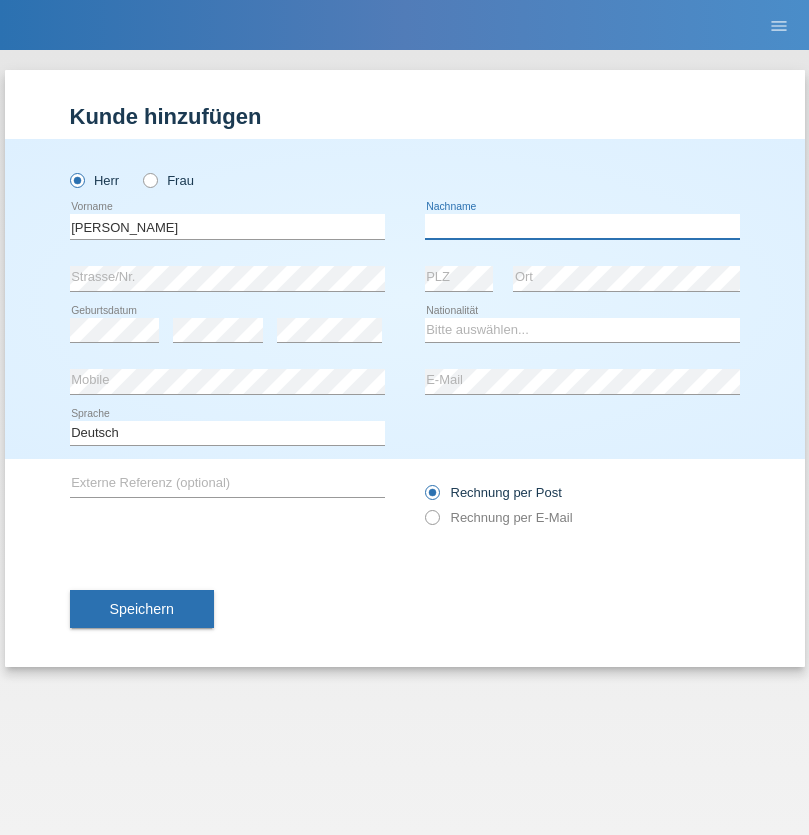 click at bounding box center (582, 226) 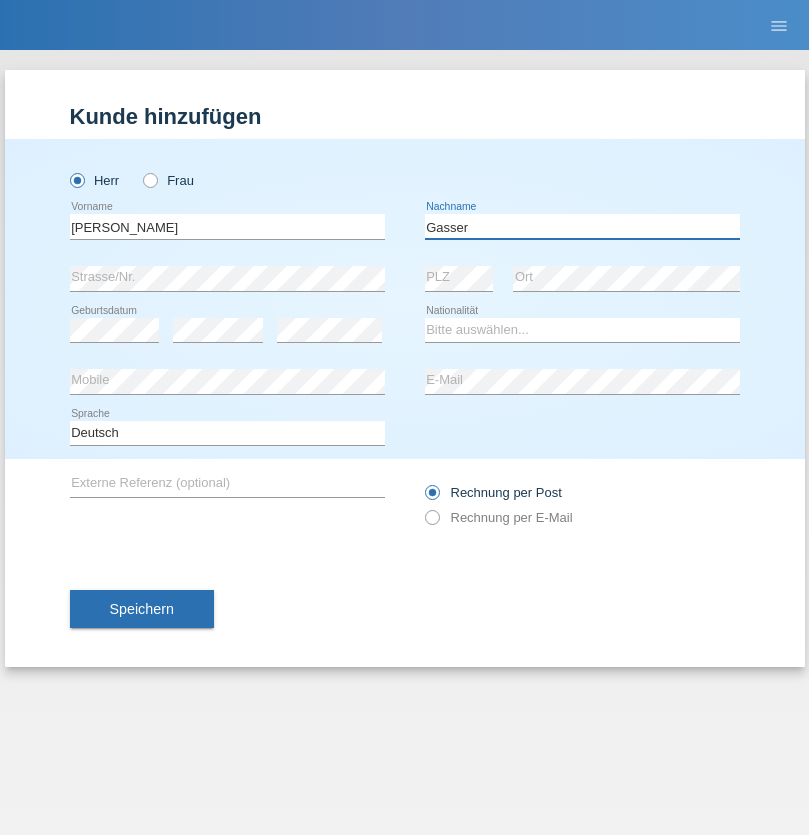type on "Gasser" 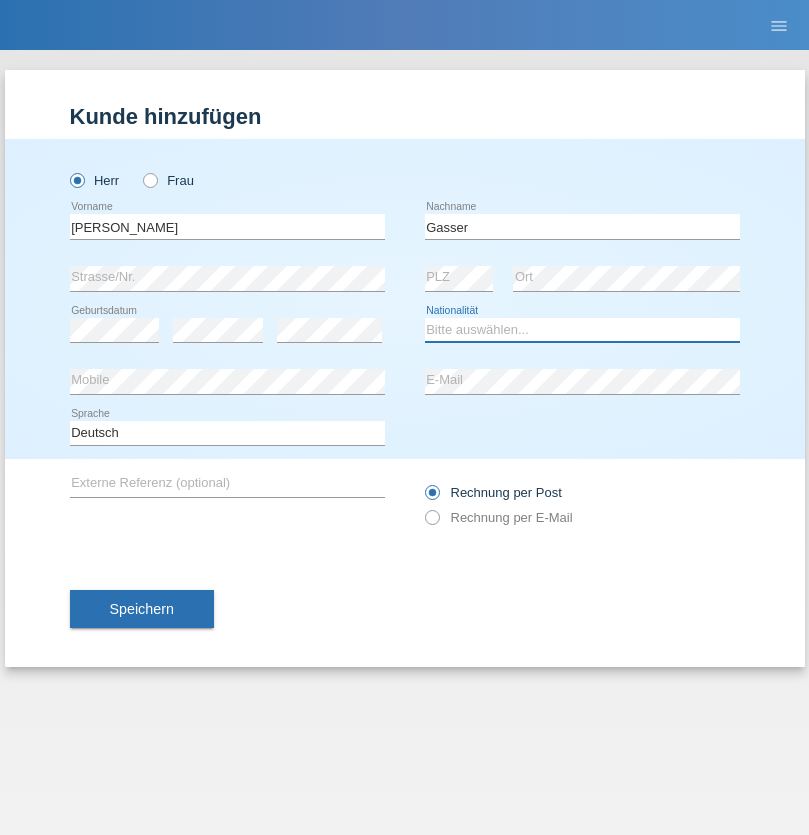 select on "CH" 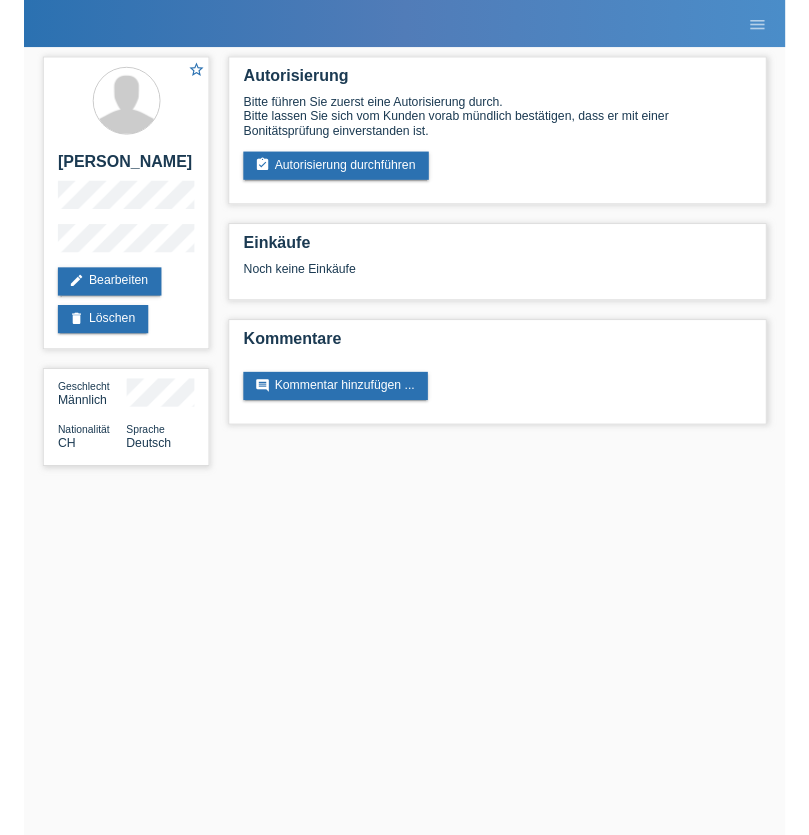 scroll, scrollTop: 0, scrollLeft: 0, axis: both 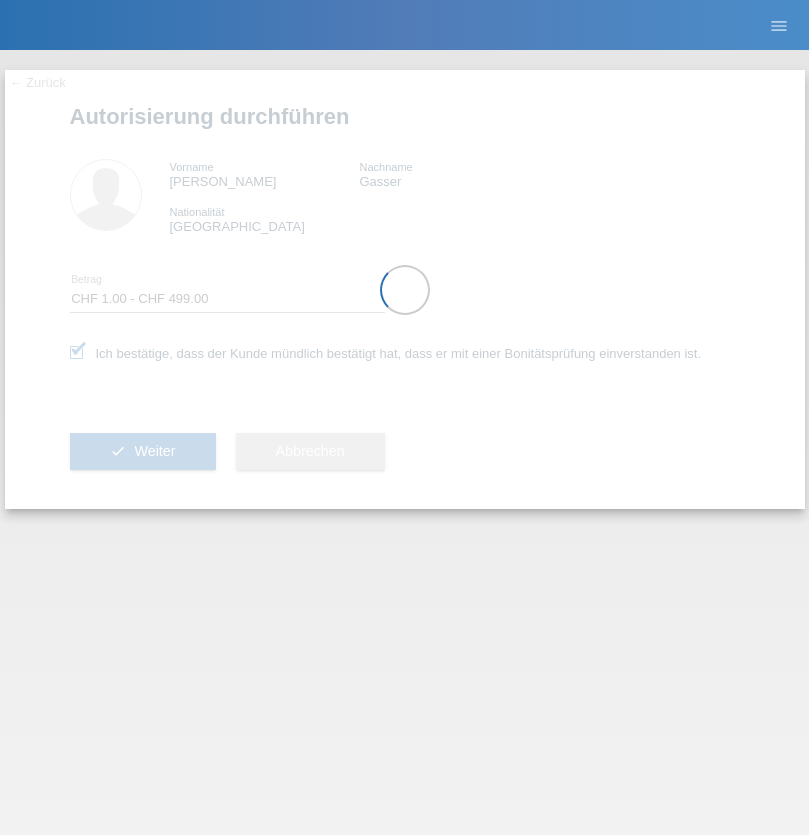 select on "1" 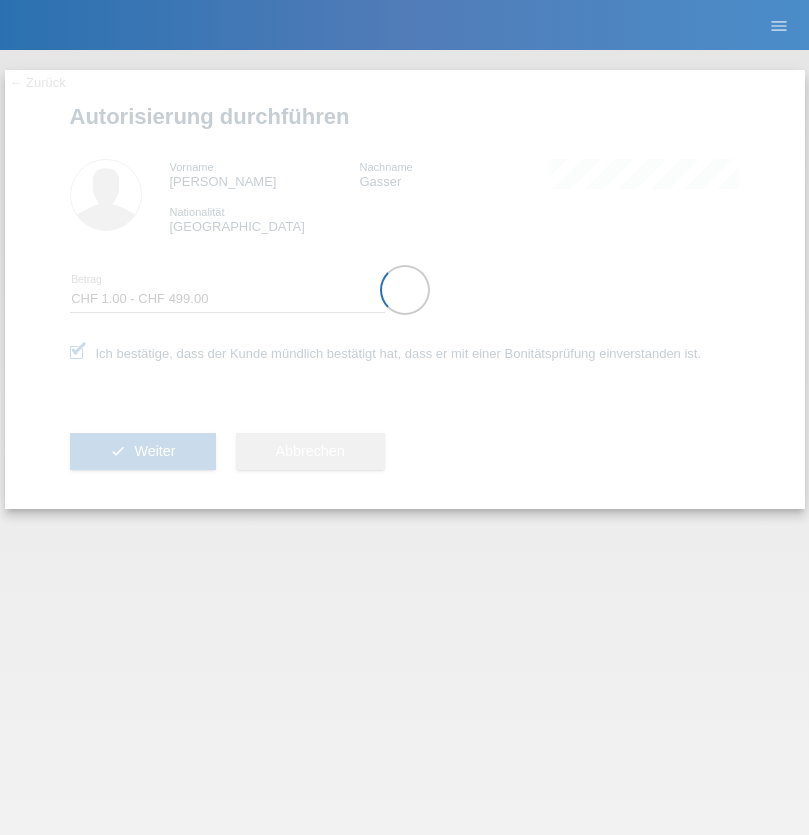 scroll, scrollTop: 0, scrollLeft: 0, axis: both 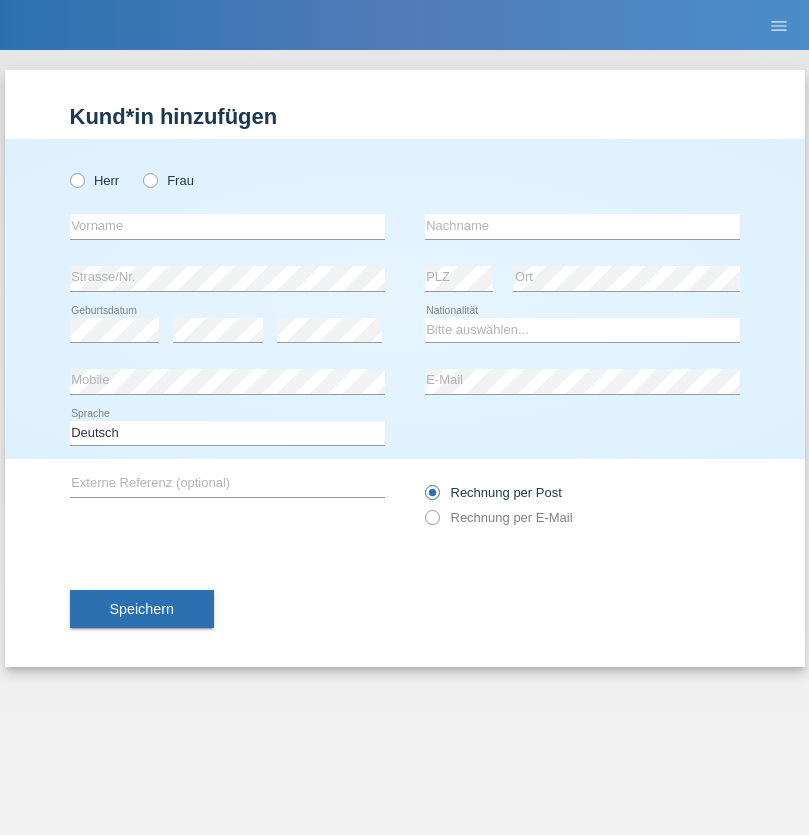 radio on "true" 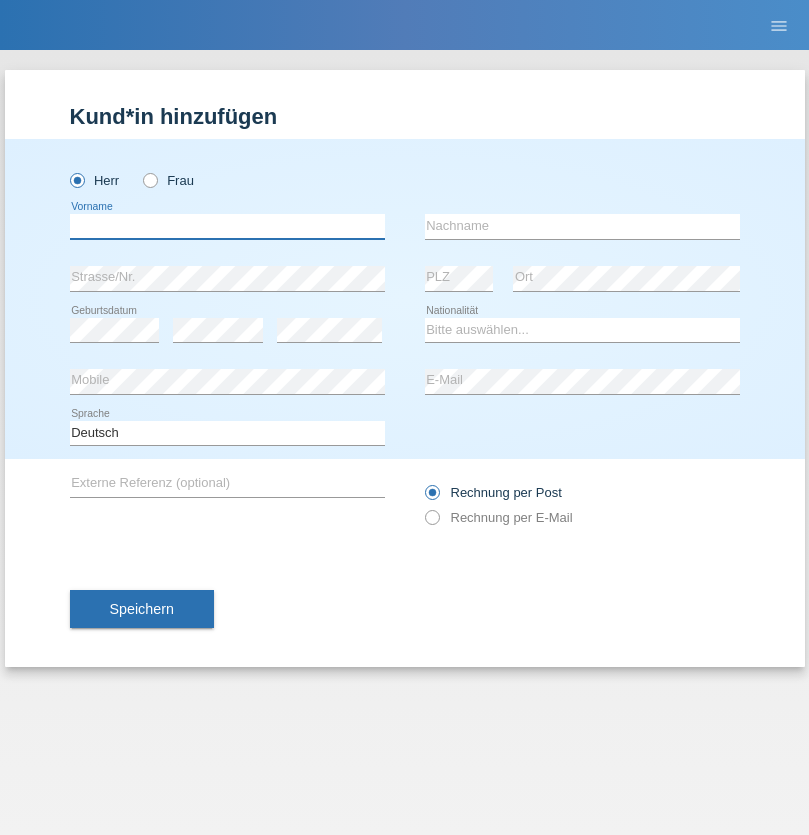 click at bounding box center (227, 226) 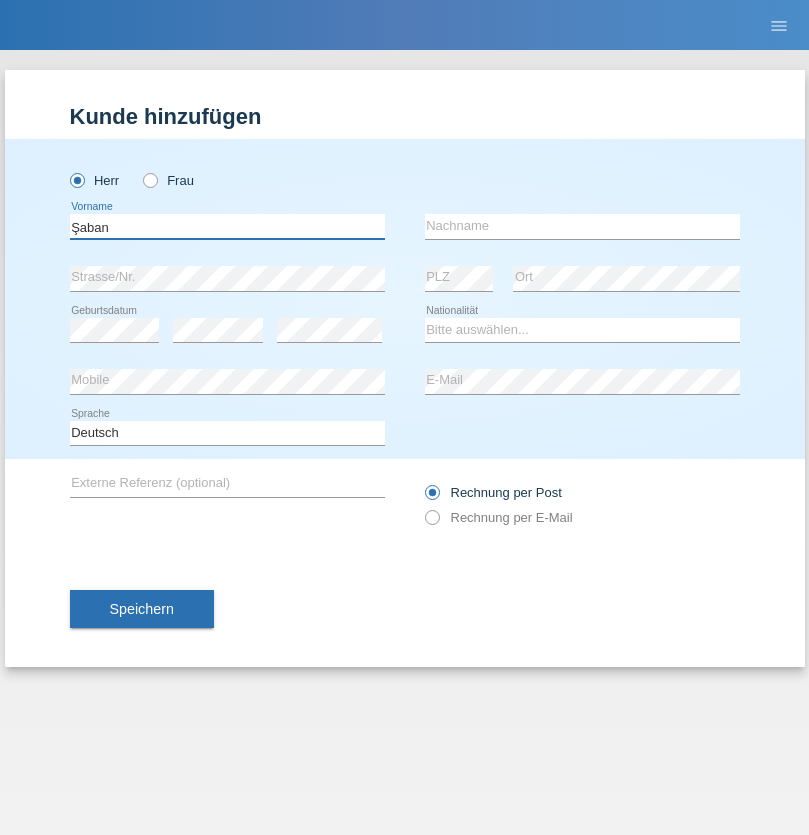 type on "Şaban" 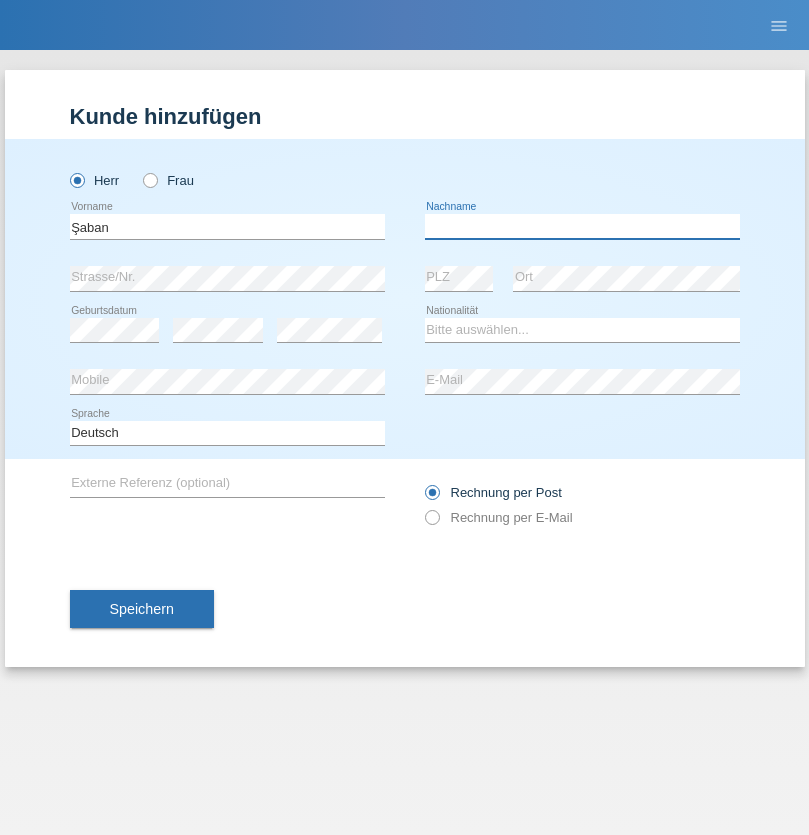 click at bounding box center [582, 226] 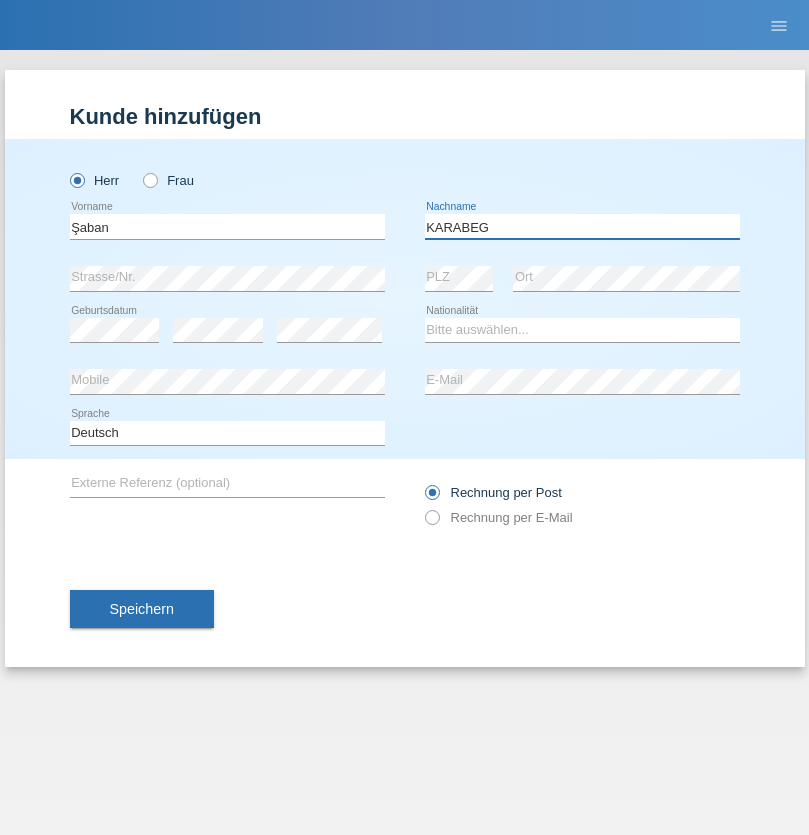 type on "KARABEG" 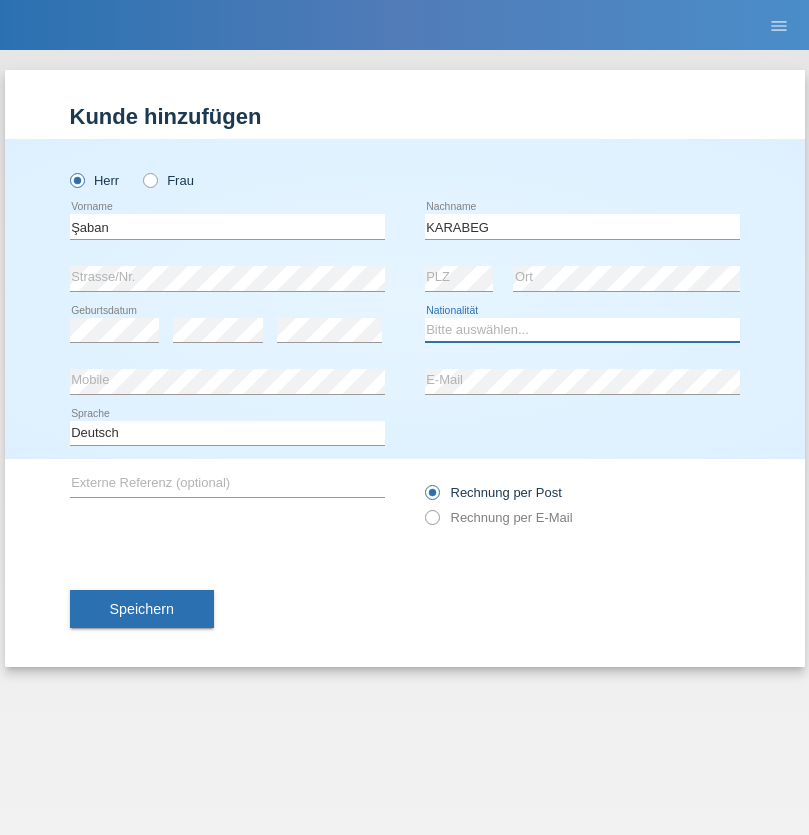 select on "TR" 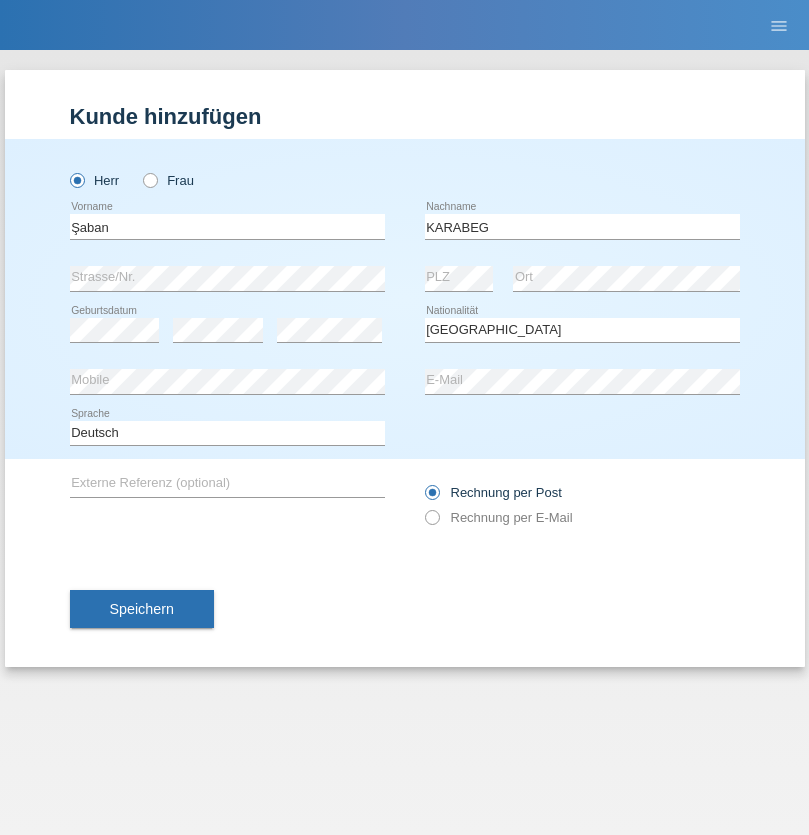 select on "C" 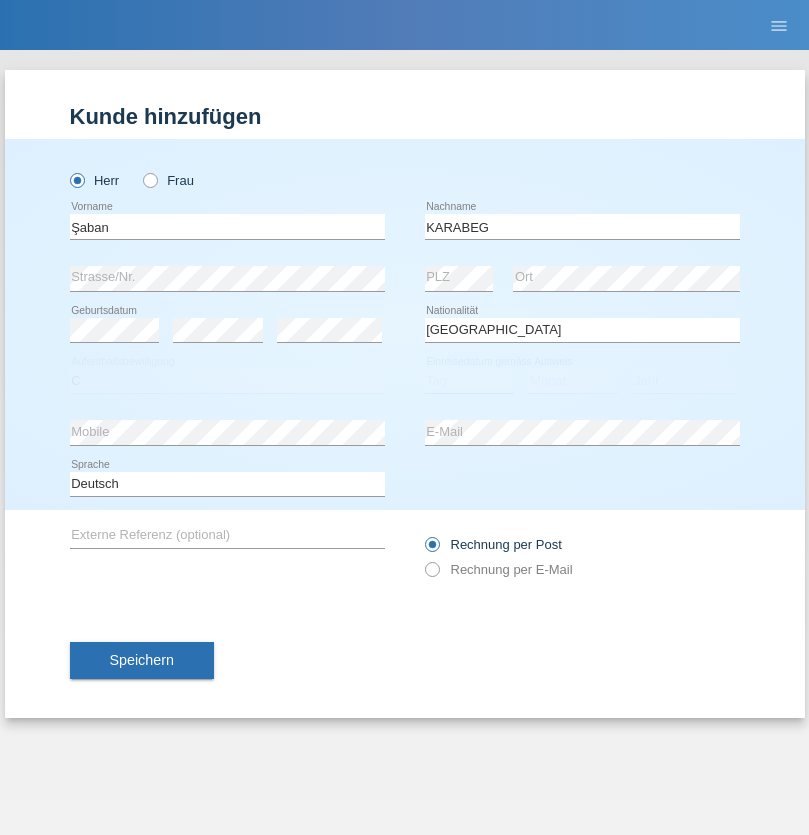 select on "25" 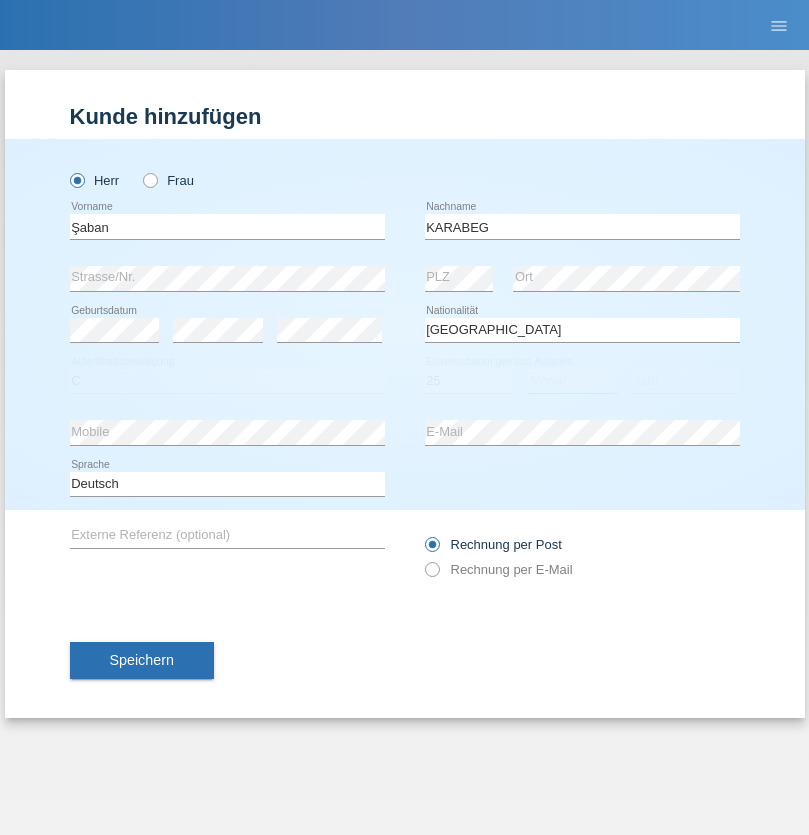 select on "09" 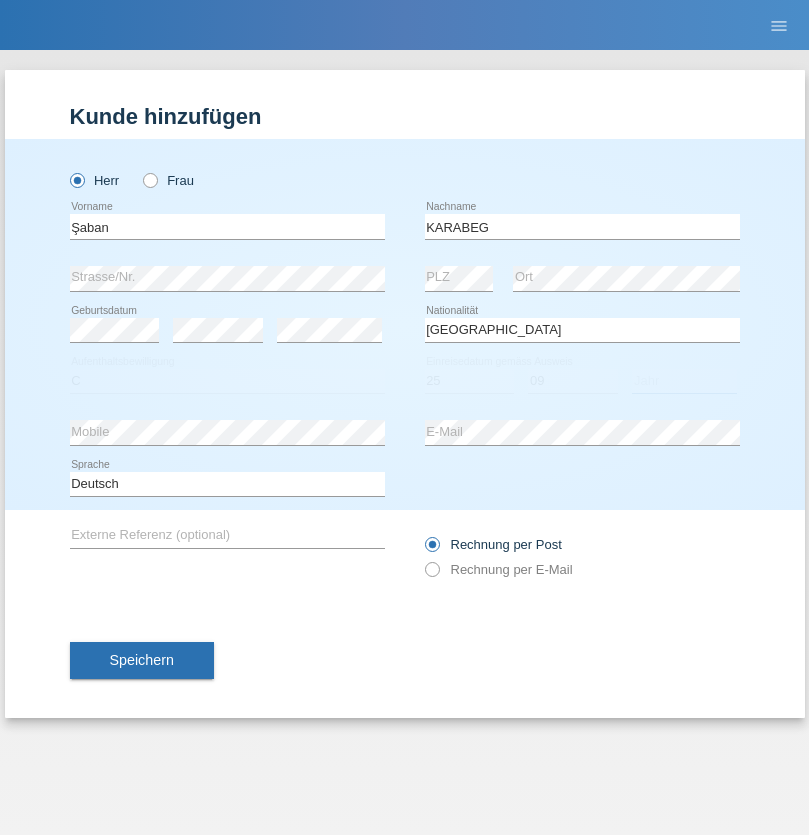 select on "2021" 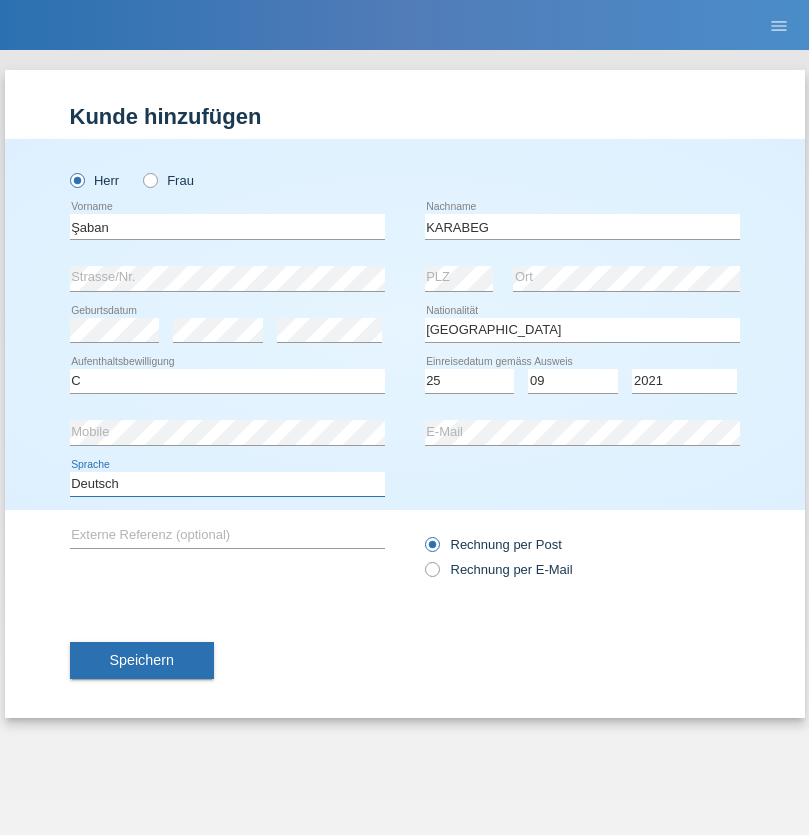 select on "en" 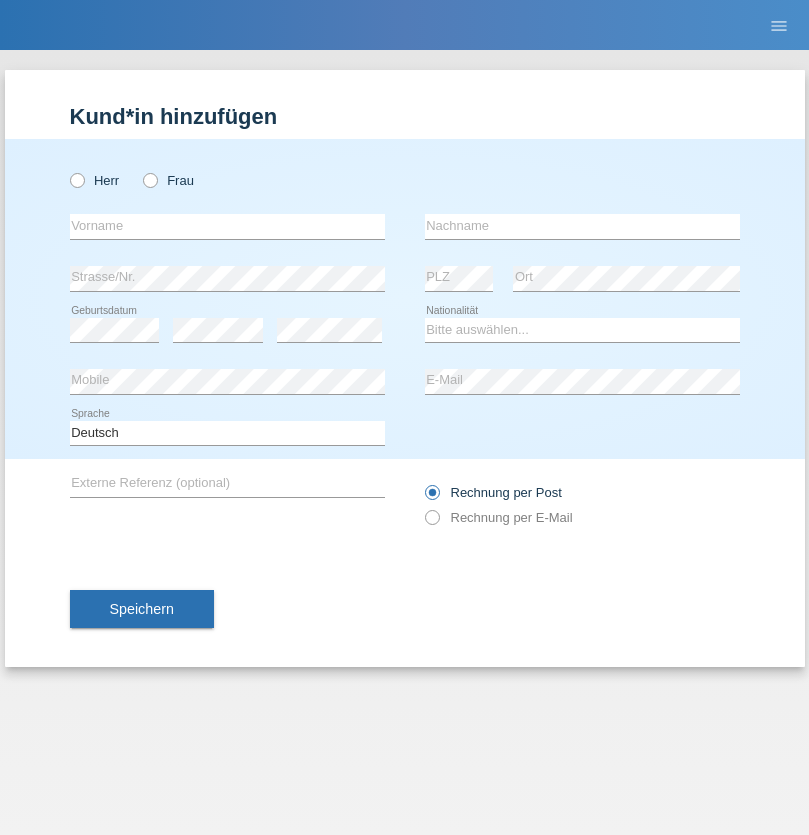 scroll, scrollTop: 0, scrollLeft: 0, axis: both 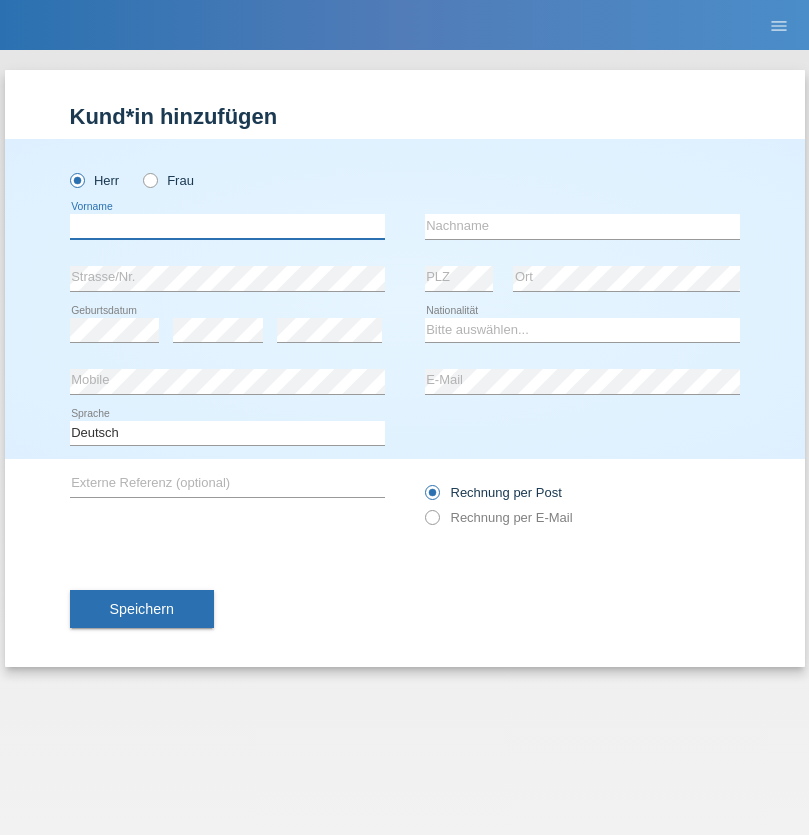 click at bounding box center (227, 226) 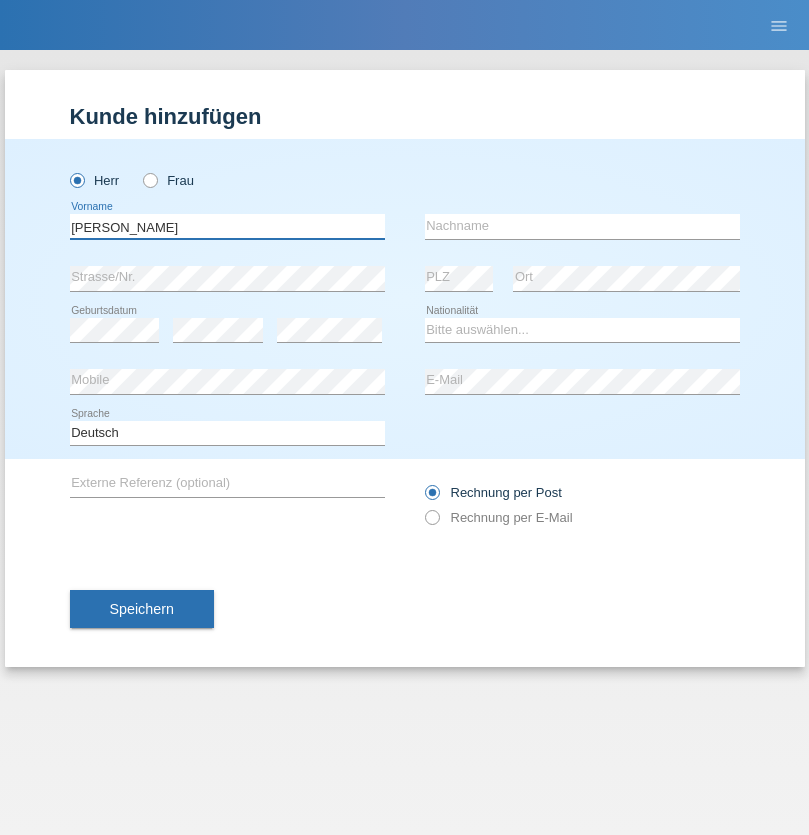 type on "Janior francisco" 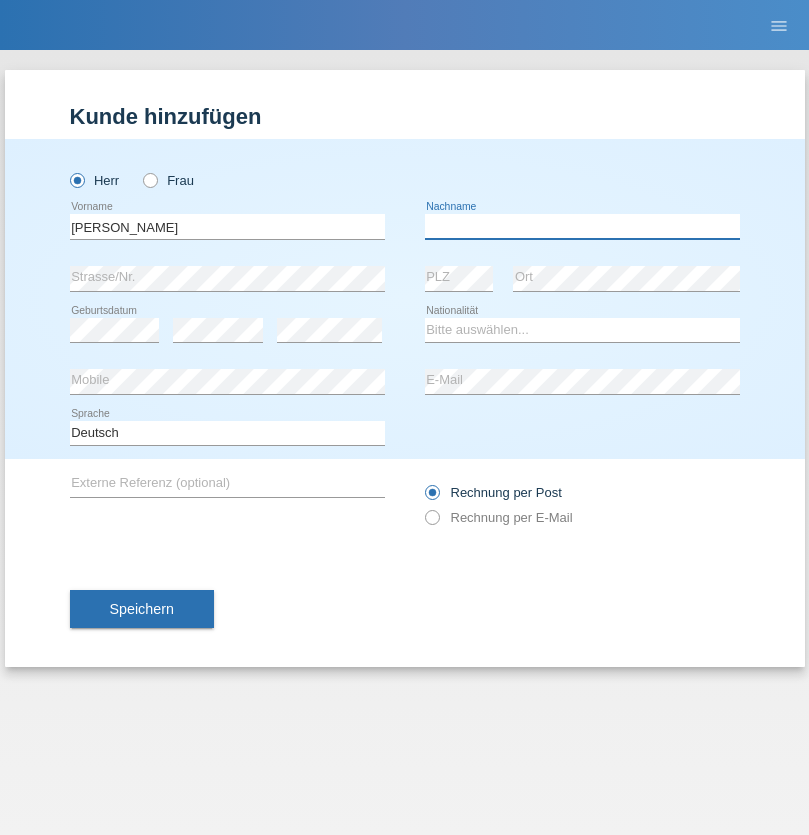 click at bounding box center (582, 226) 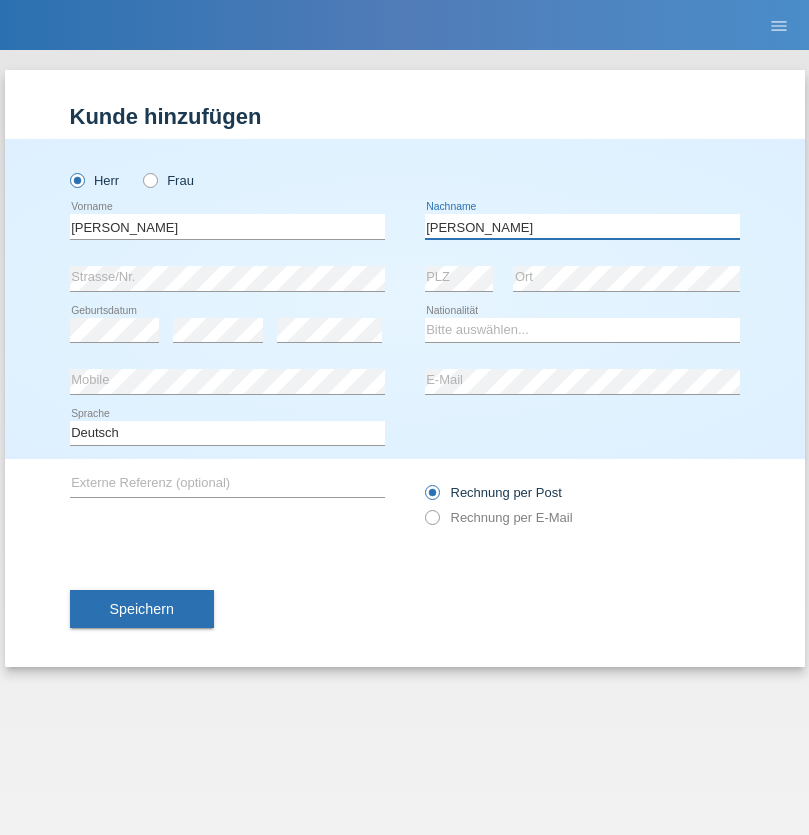type on "Romero romero" 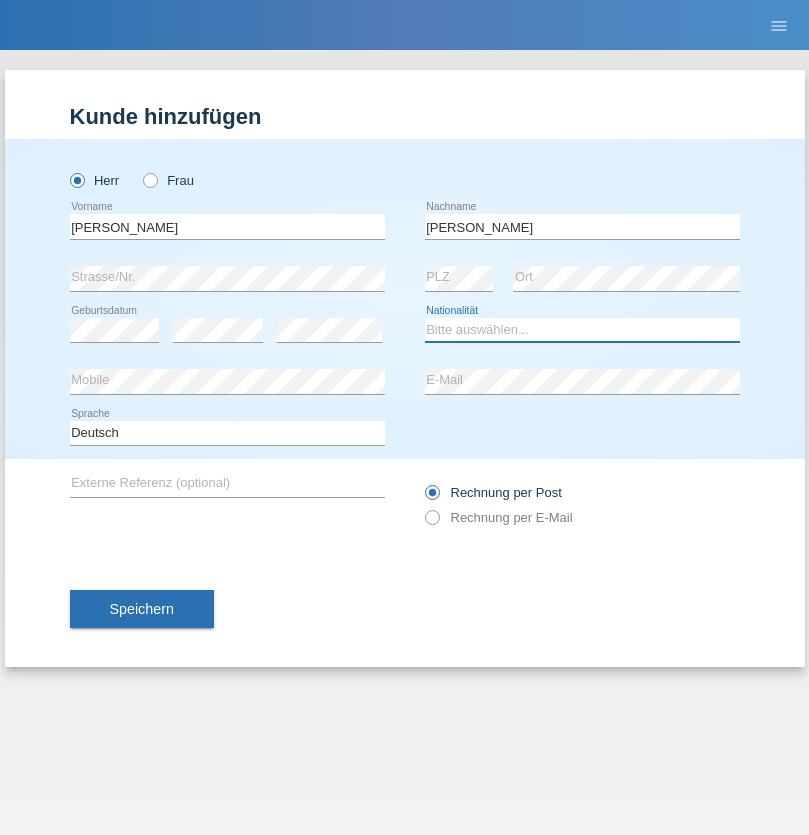 select on "AO" 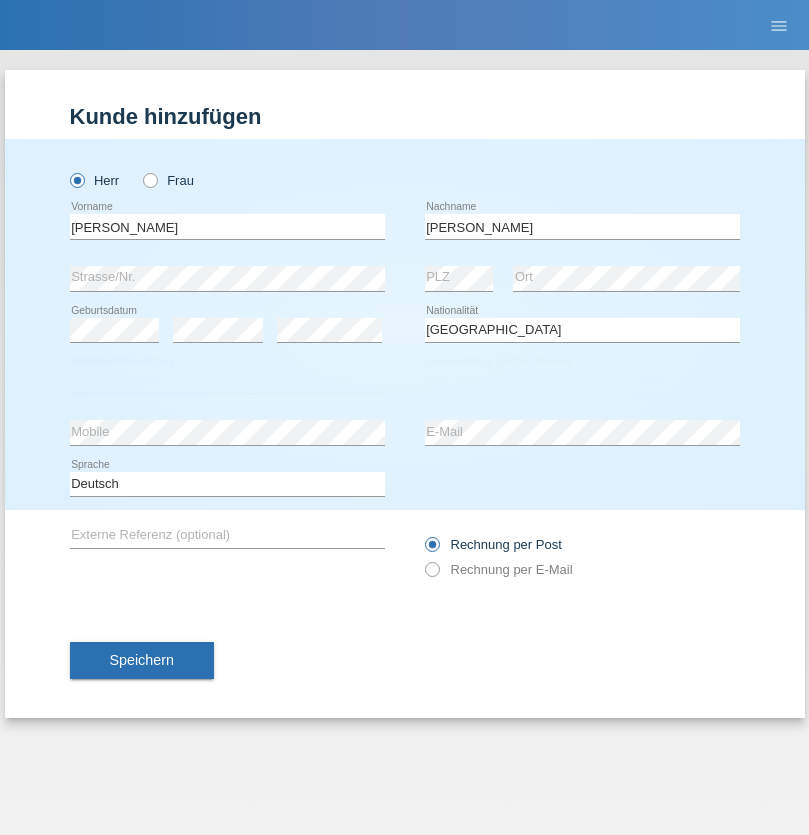 select on "C" 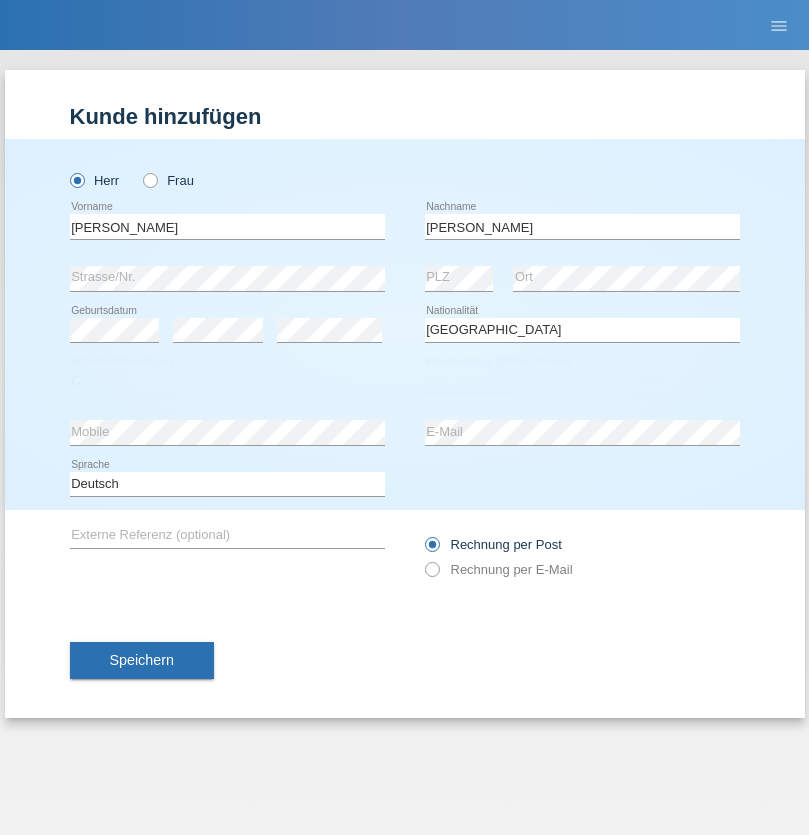 select on "17" 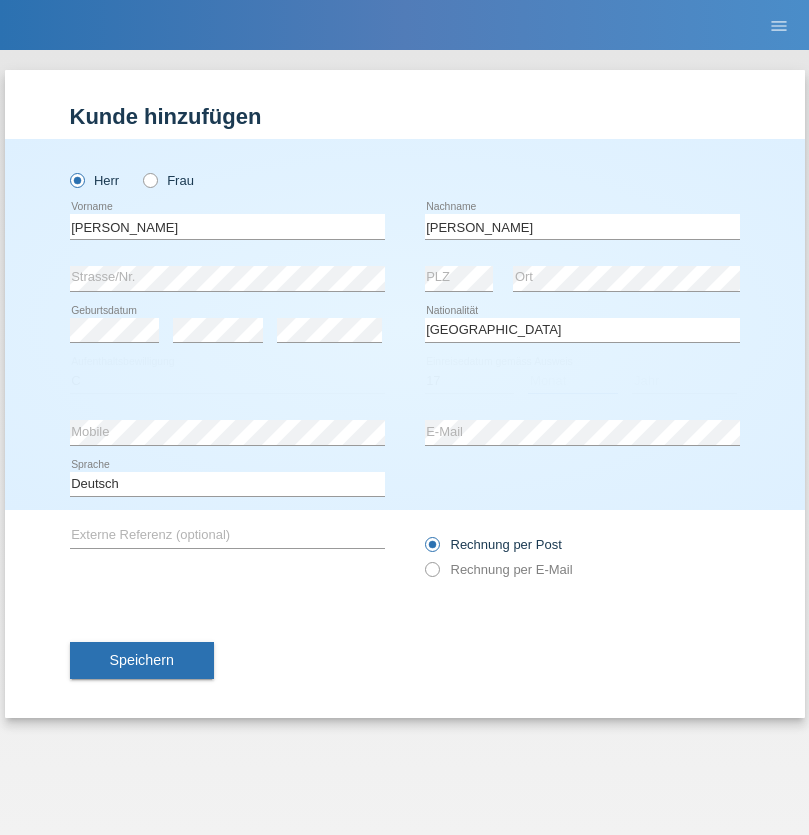 select on "10" 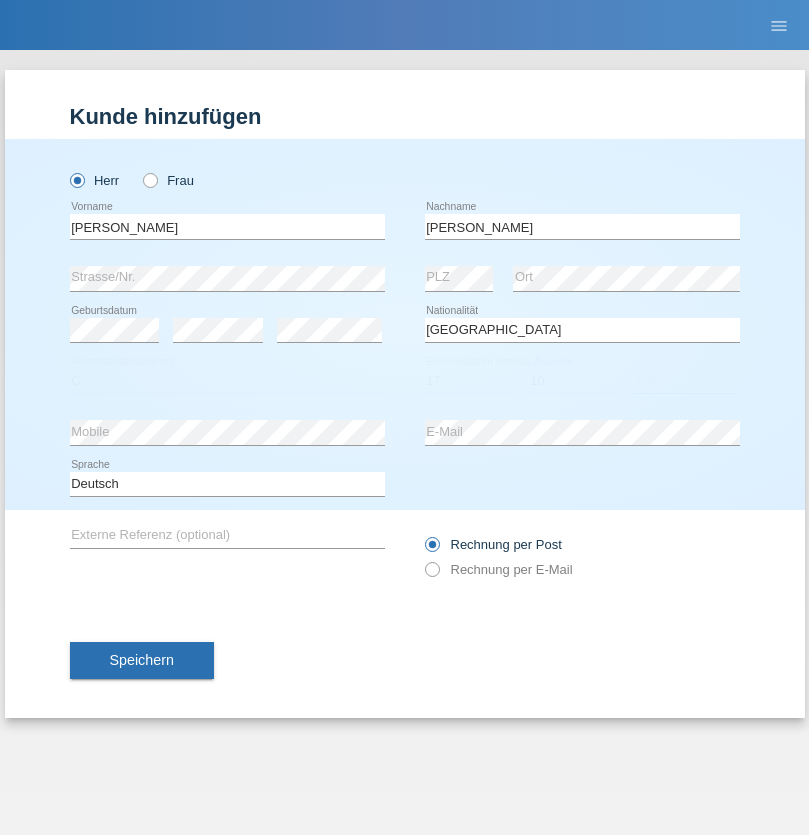select on "2021" 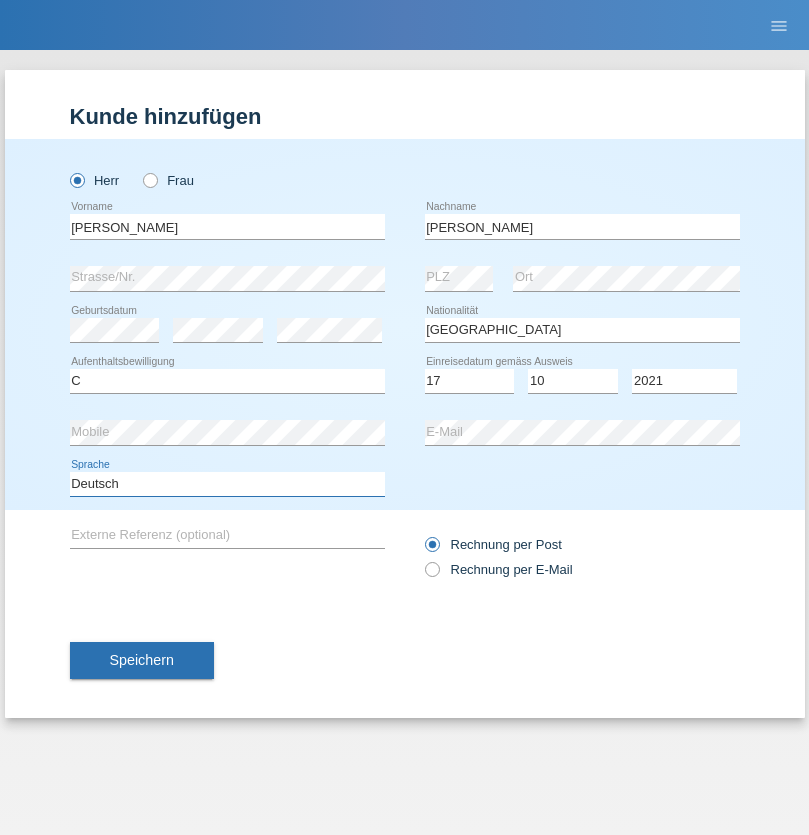 select on "en" 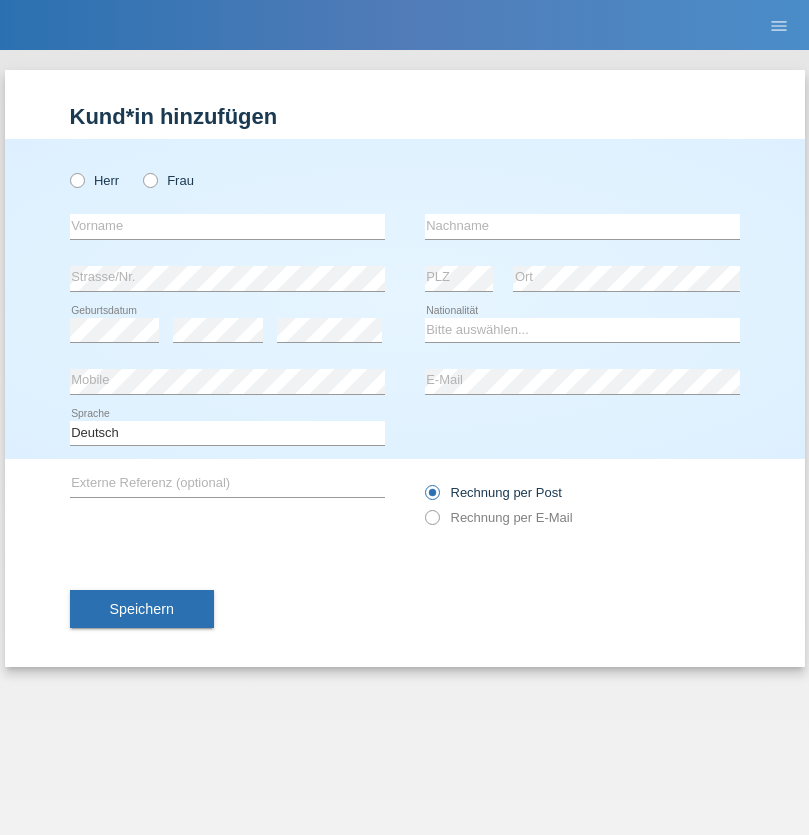 scroll, scrollTop: 0, scrollLeft: 0, axis: both 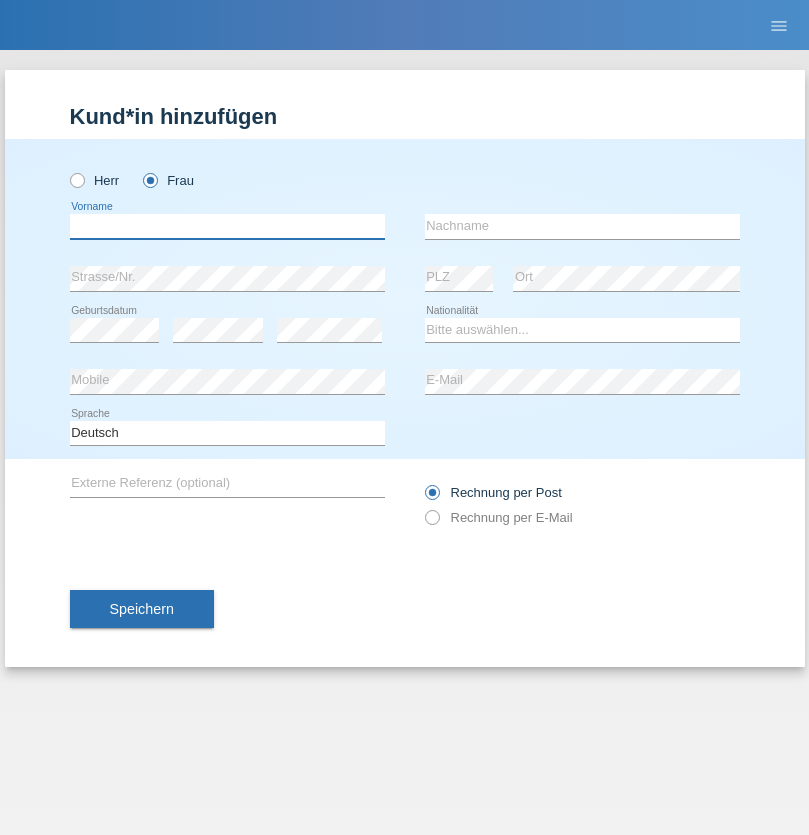 click at bounding box center [227, 226] 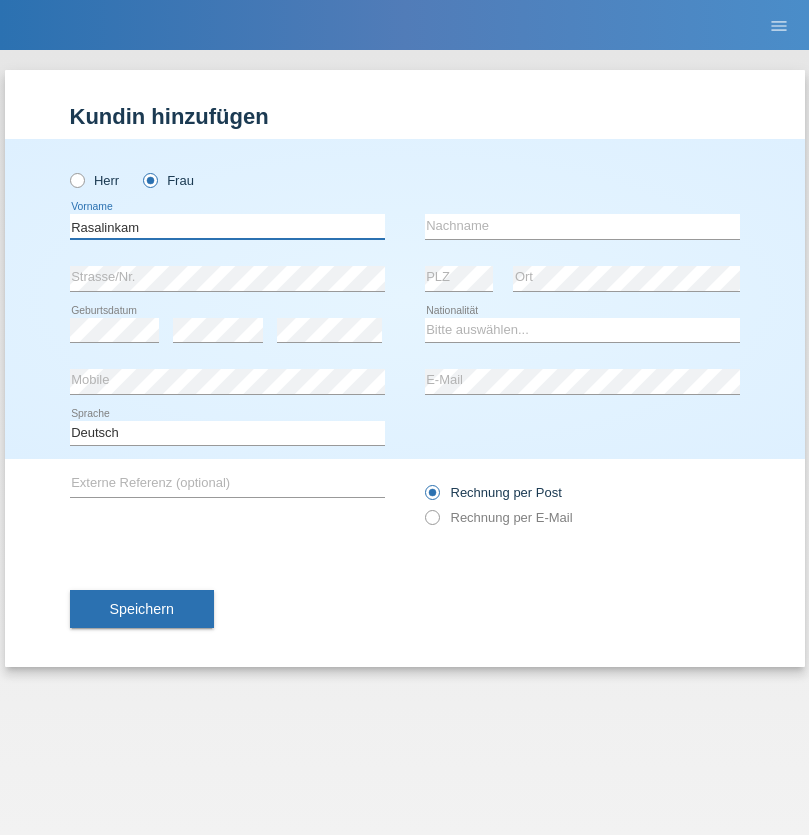 type on "Rasalinkam" 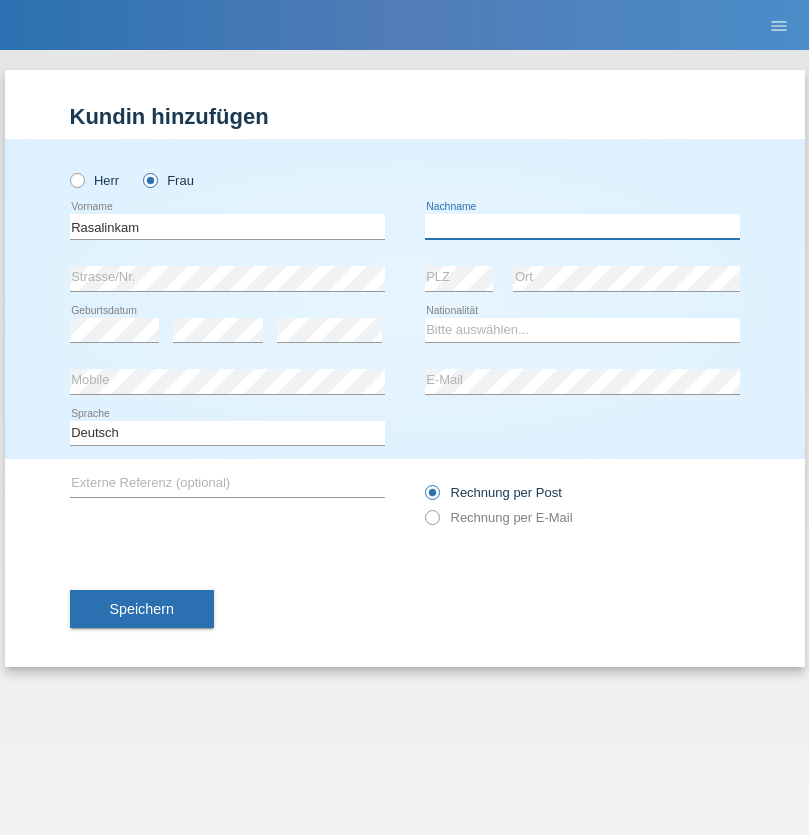 click at bounding box center (582, 226) 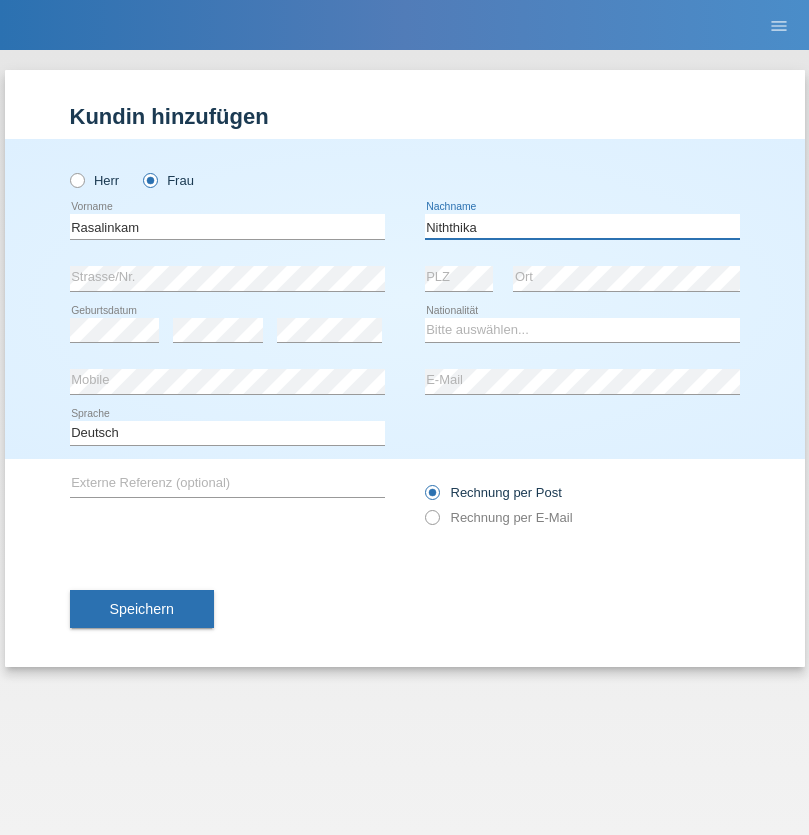 type on "Niththika" 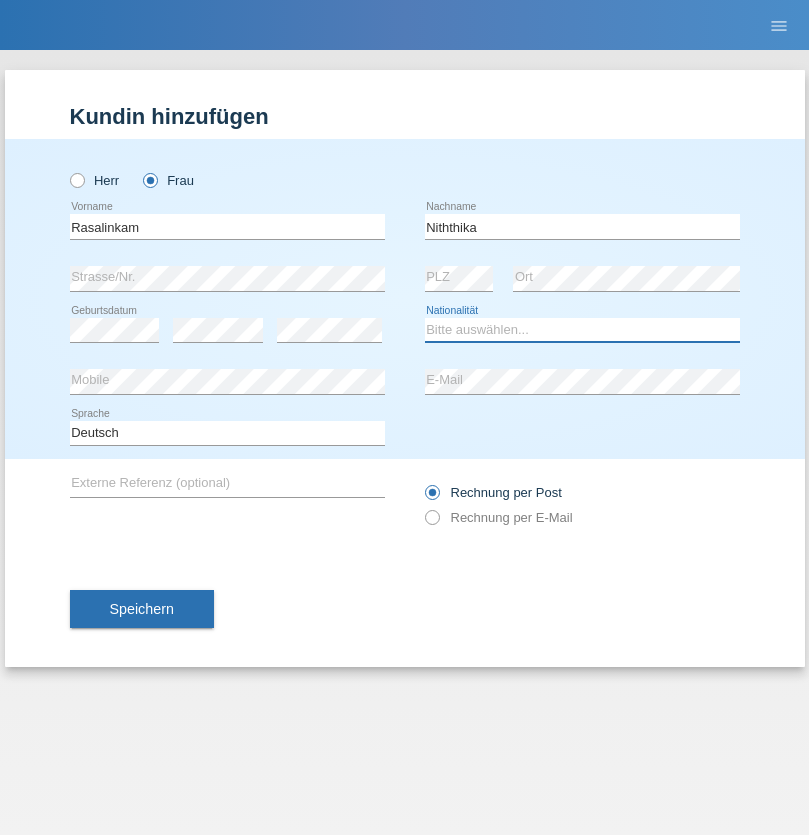 select on "LK" 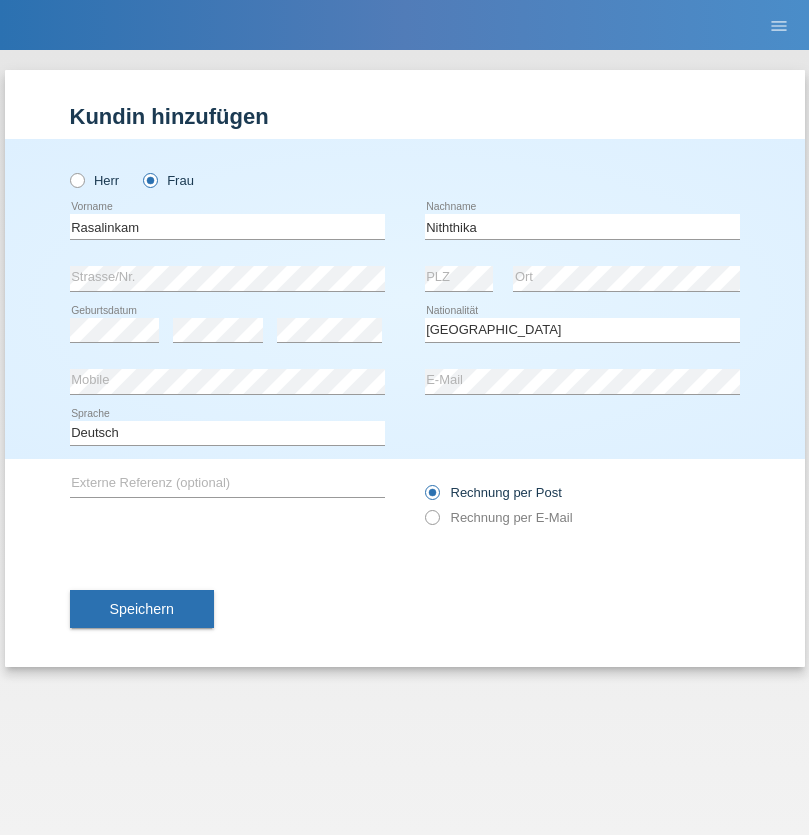 select on "C" 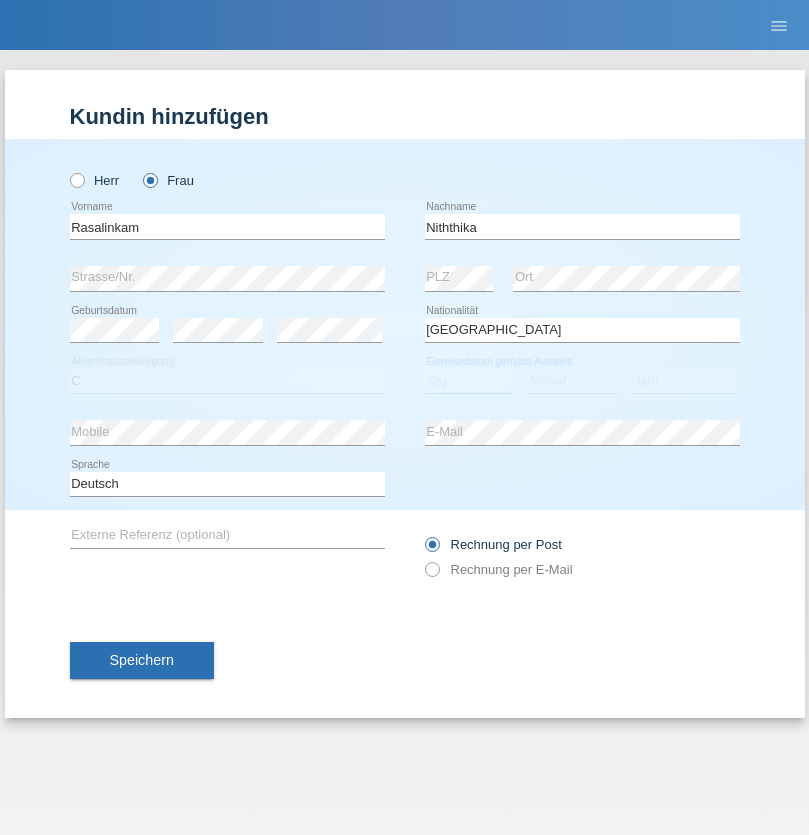 select on "20" 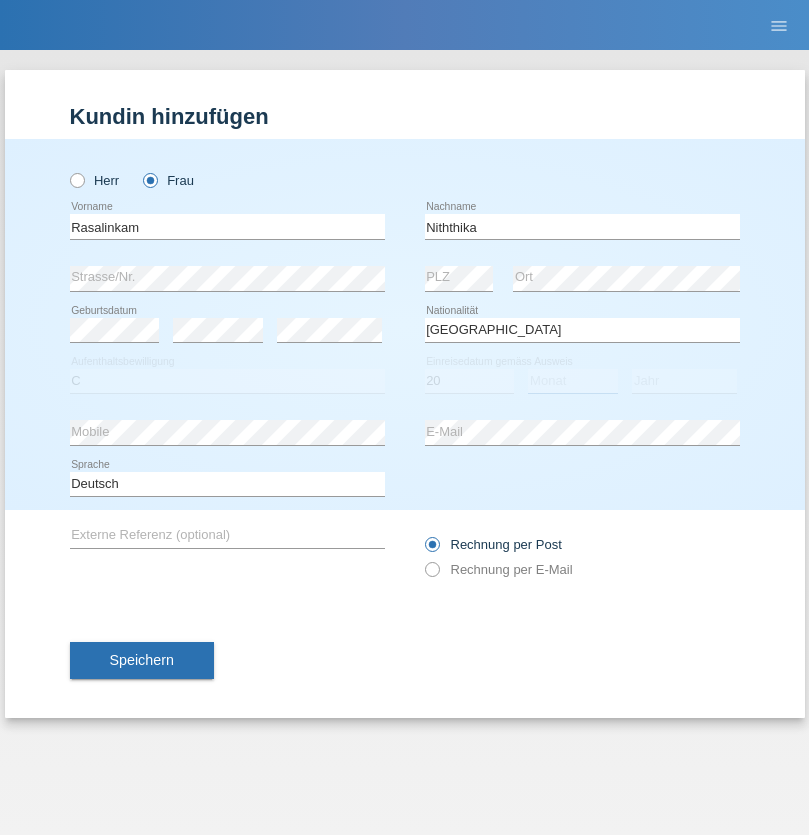 select on "07" 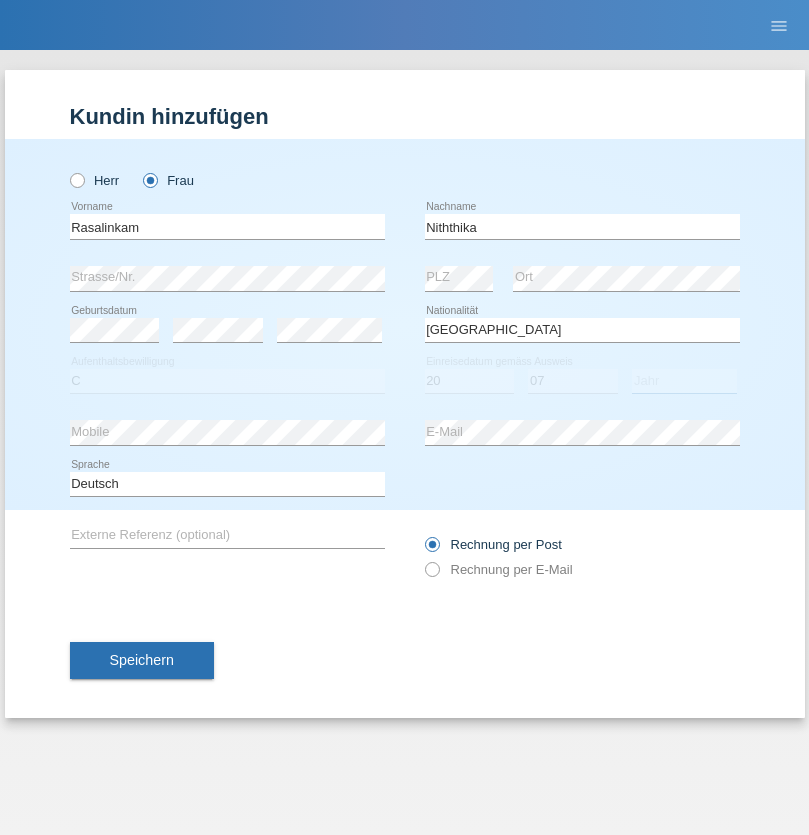 select on "2021" 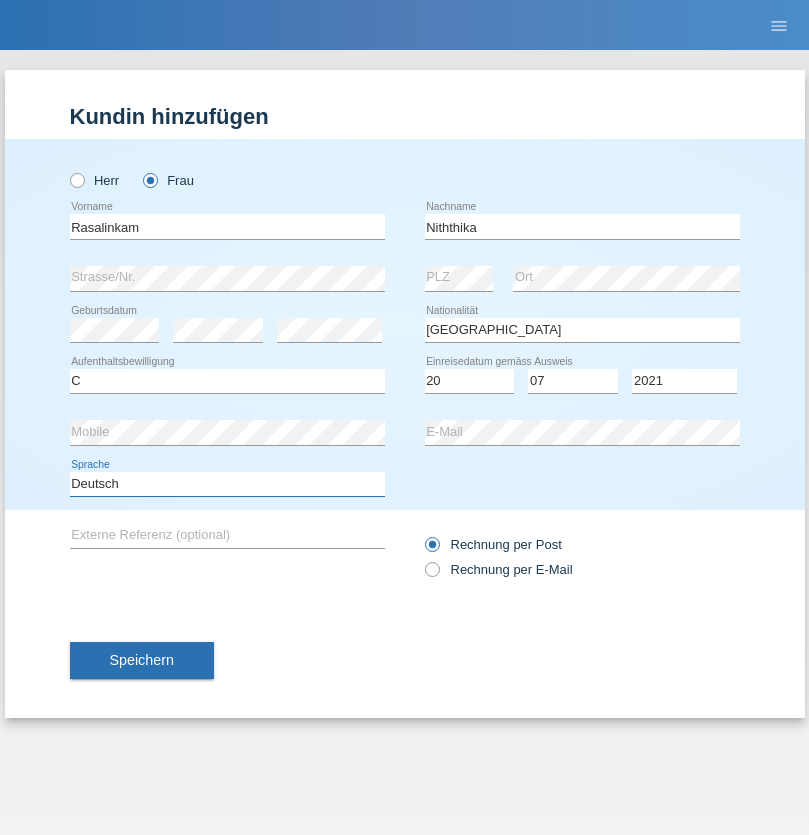 select on "en" 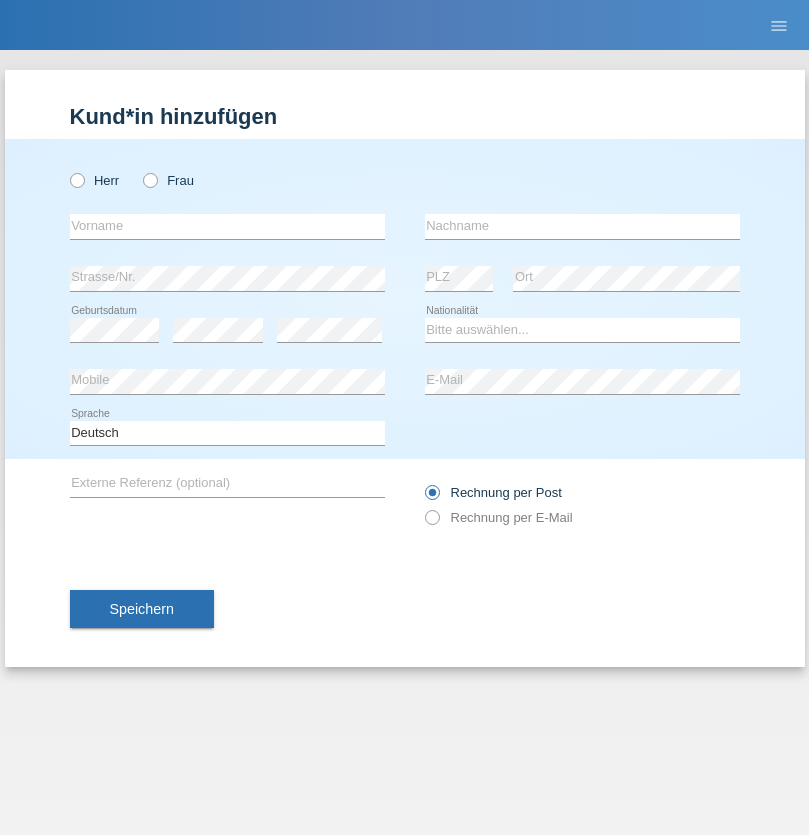 scroll, scrollTop: 0, scrollLeft: 0, axis: both 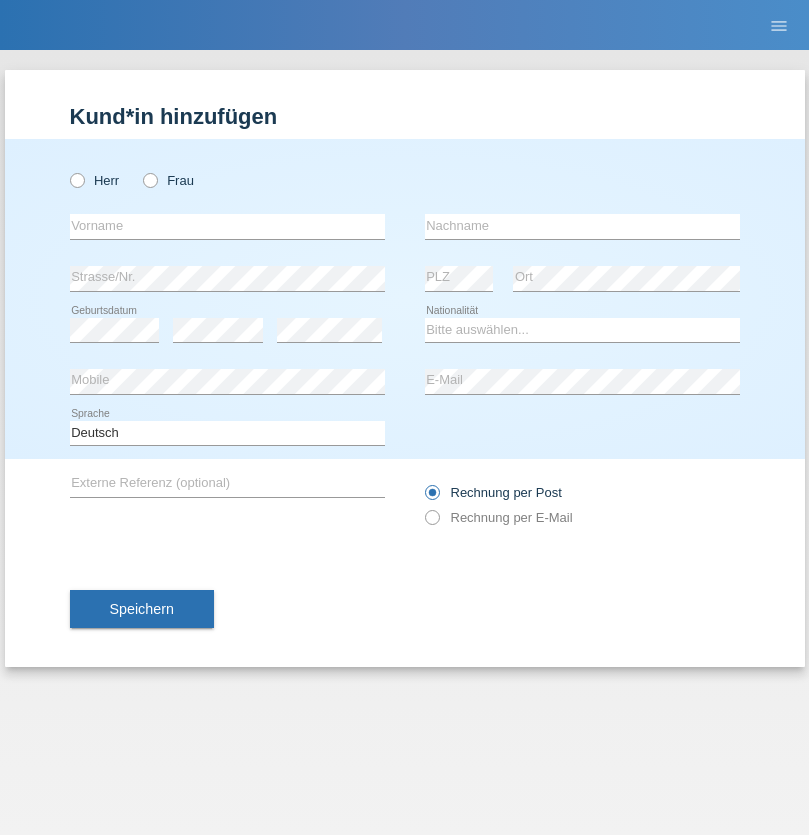 radio on "true" 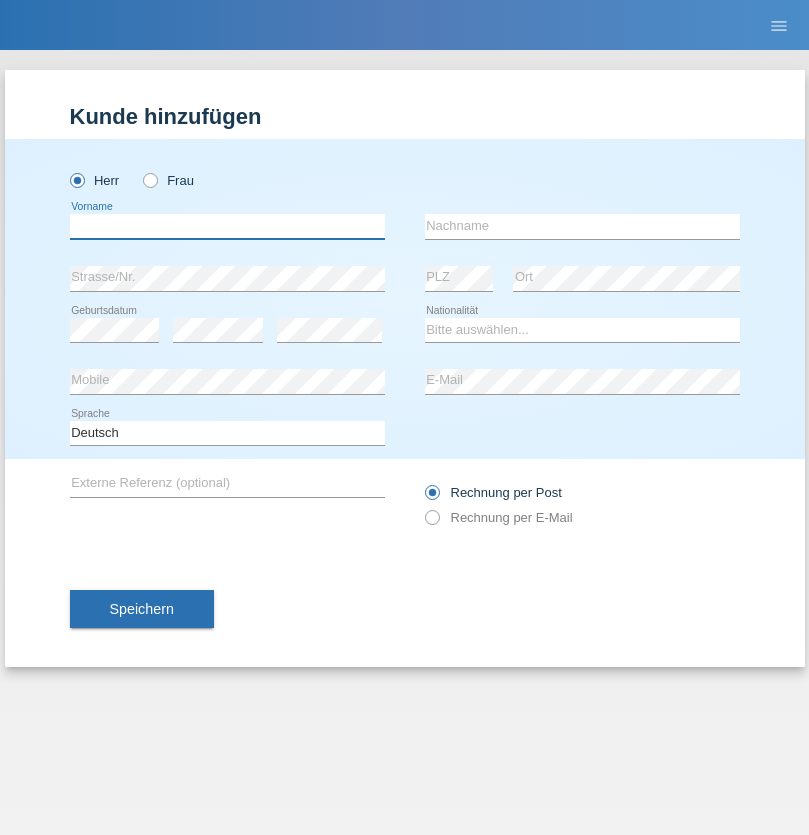 click at bounding box center (227, 226) 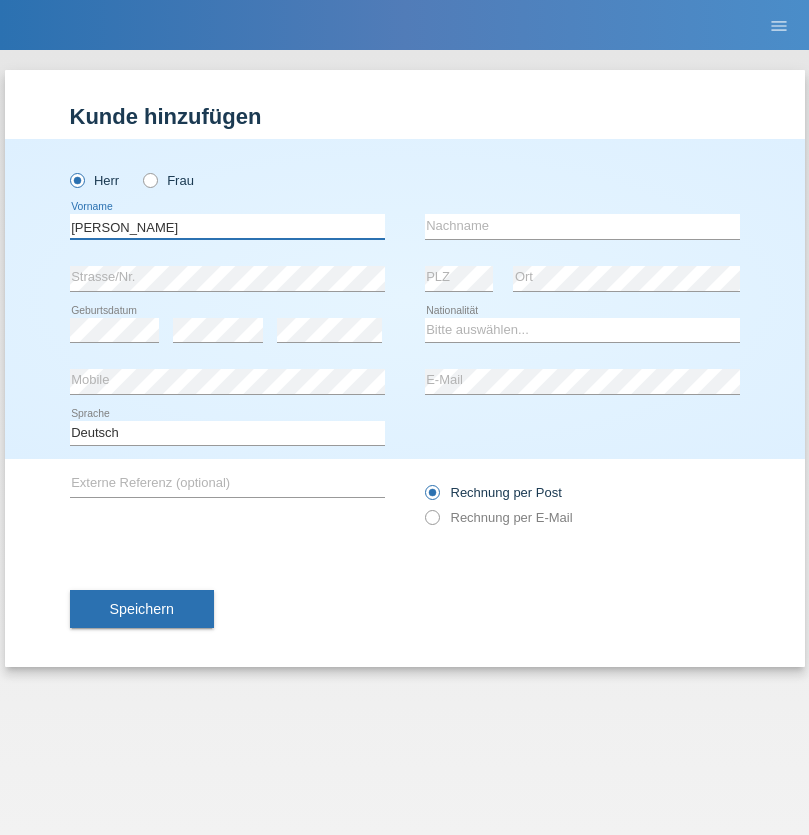 type on "[PERSON_NAME]" 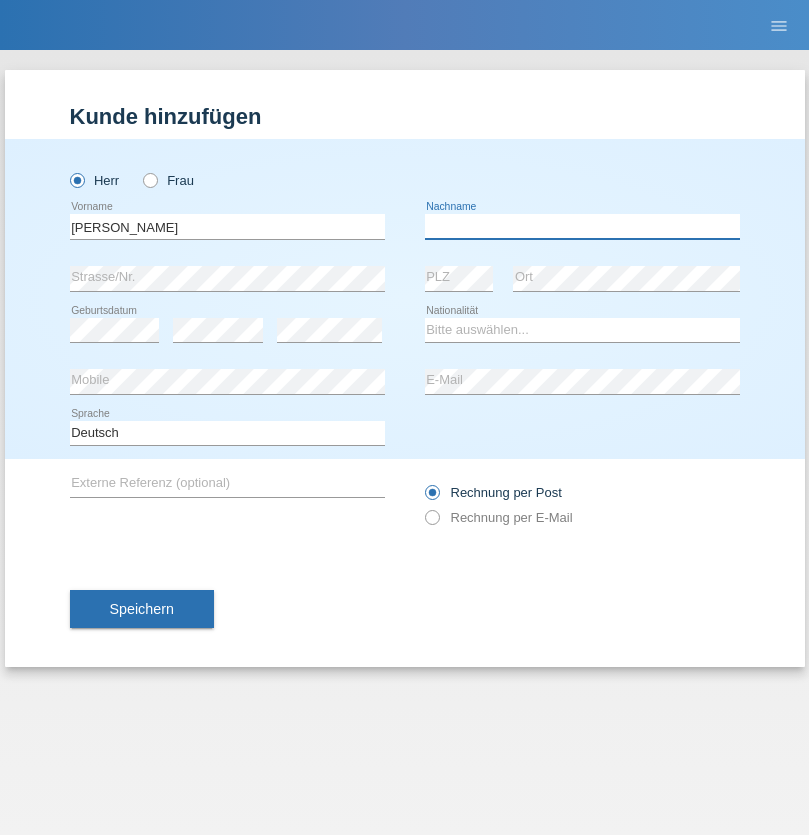 click at bounding box center (582, 226) 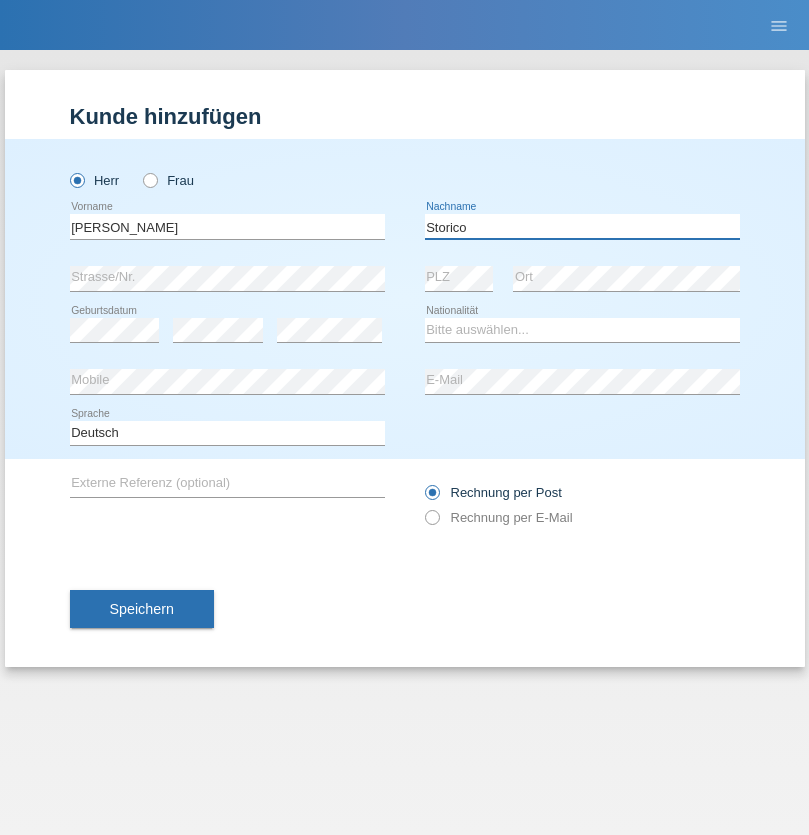 type on "Storico" 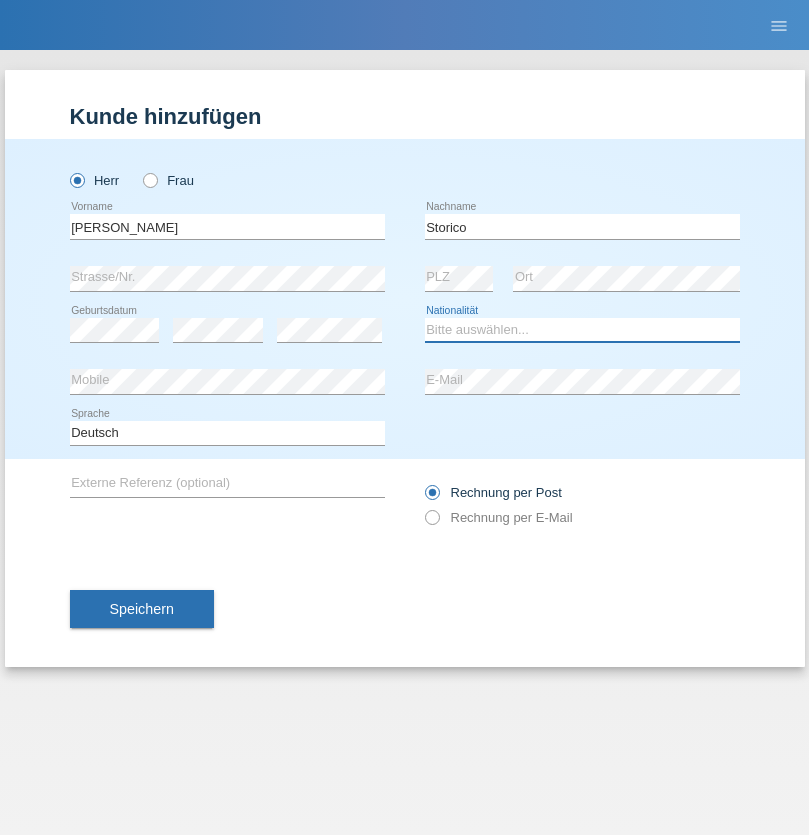 select on "IT" 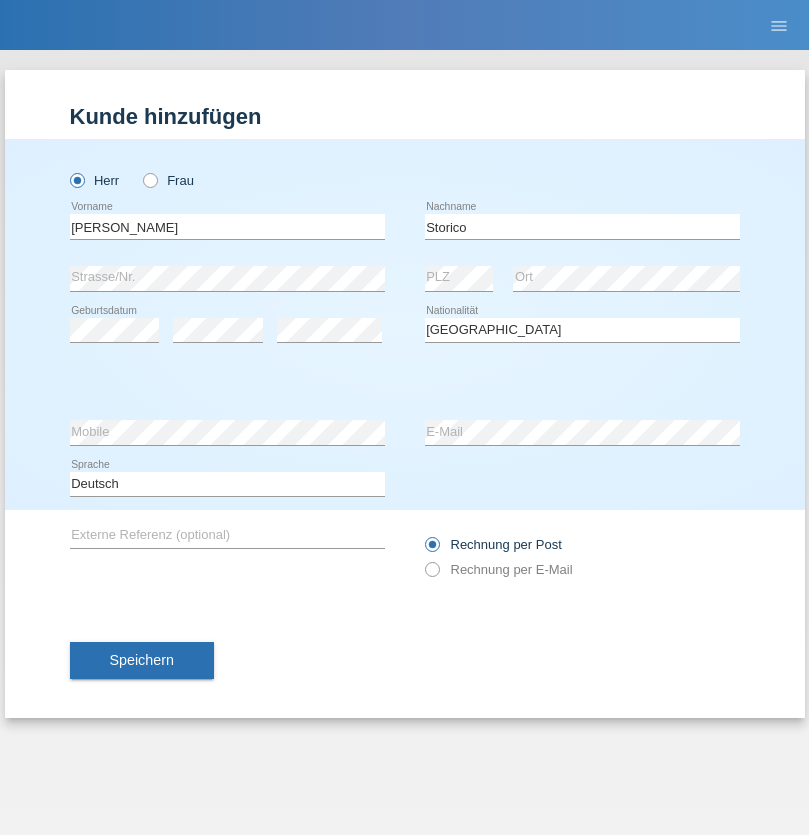 select on "C" 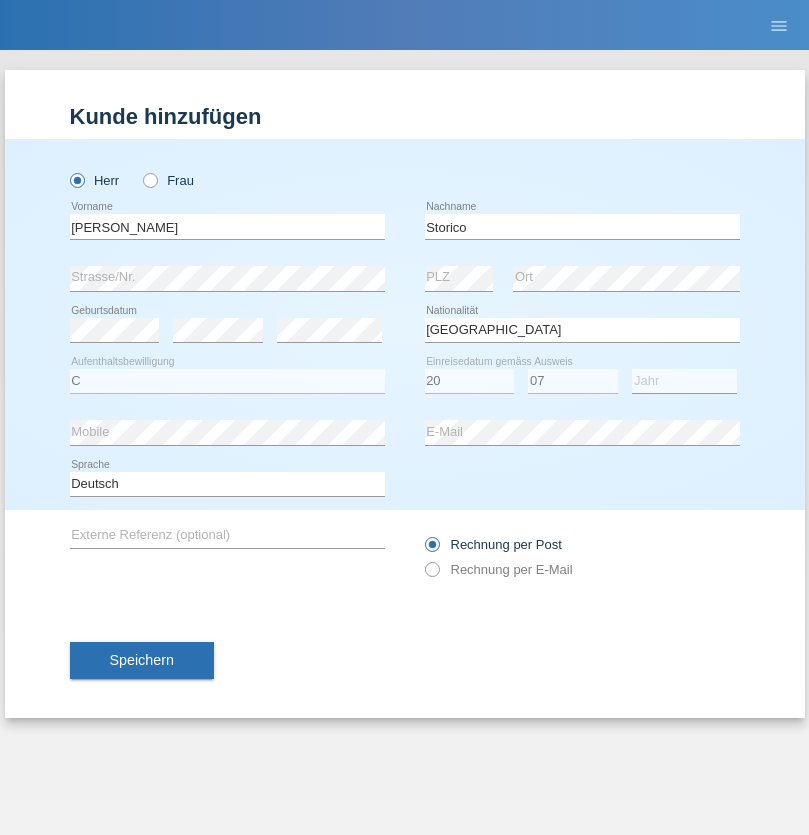 select on "2021" 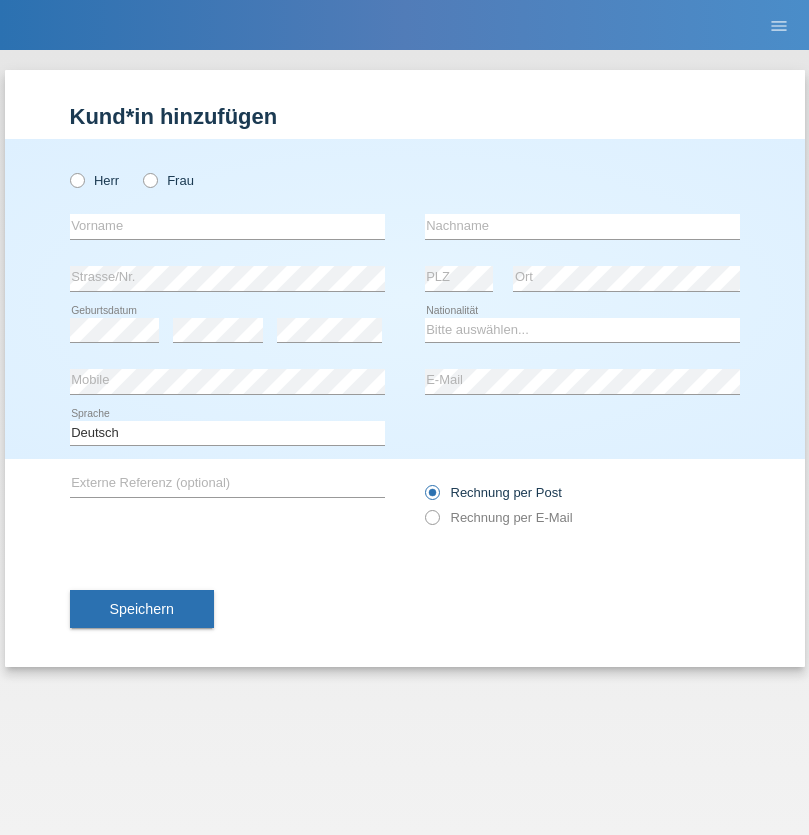 scroll, scrollTop: 0, scrollLeft: 0, axis: both 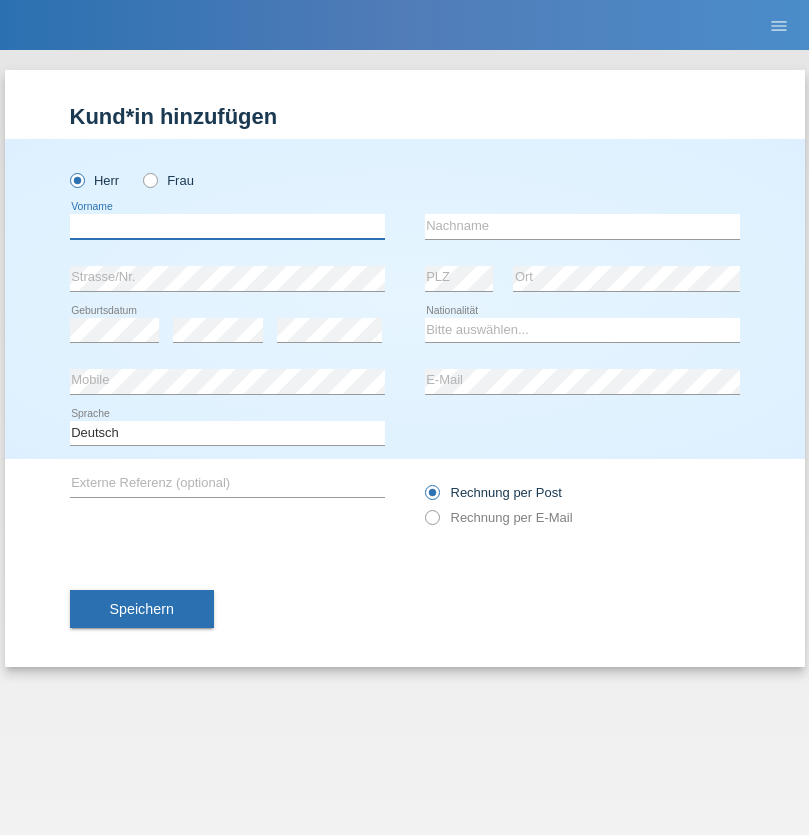 click at bounding box center [227, 226] 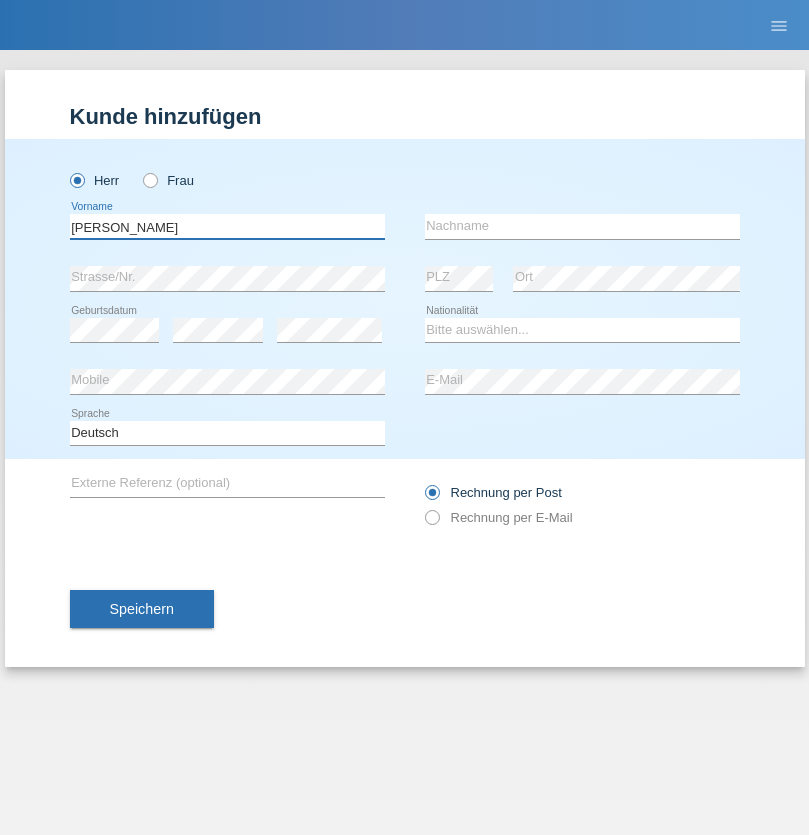 type on "Sven" 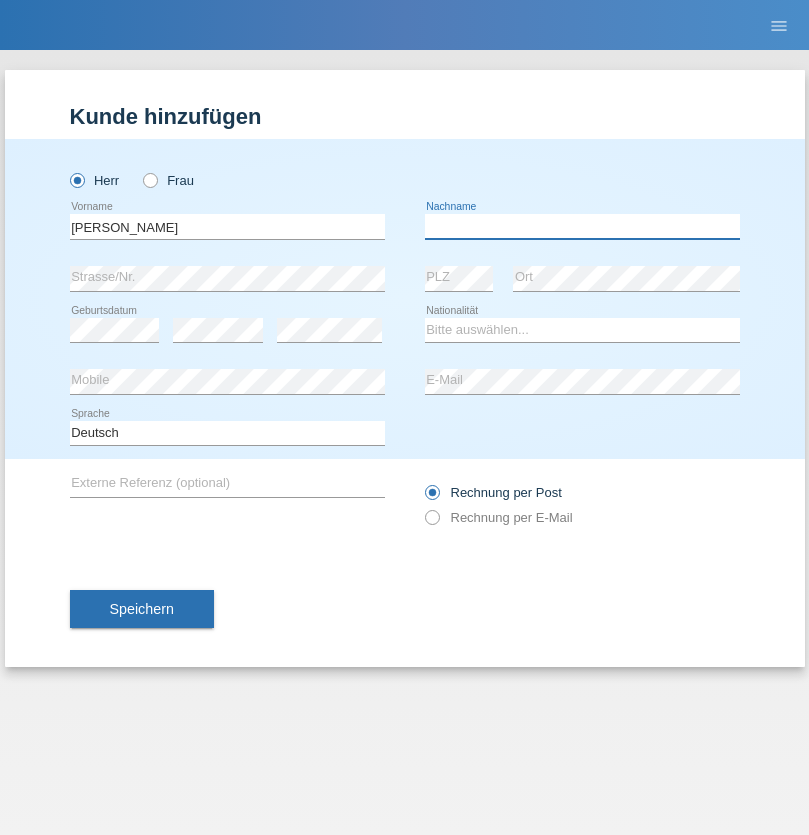 click at bounding box center [582, 226] 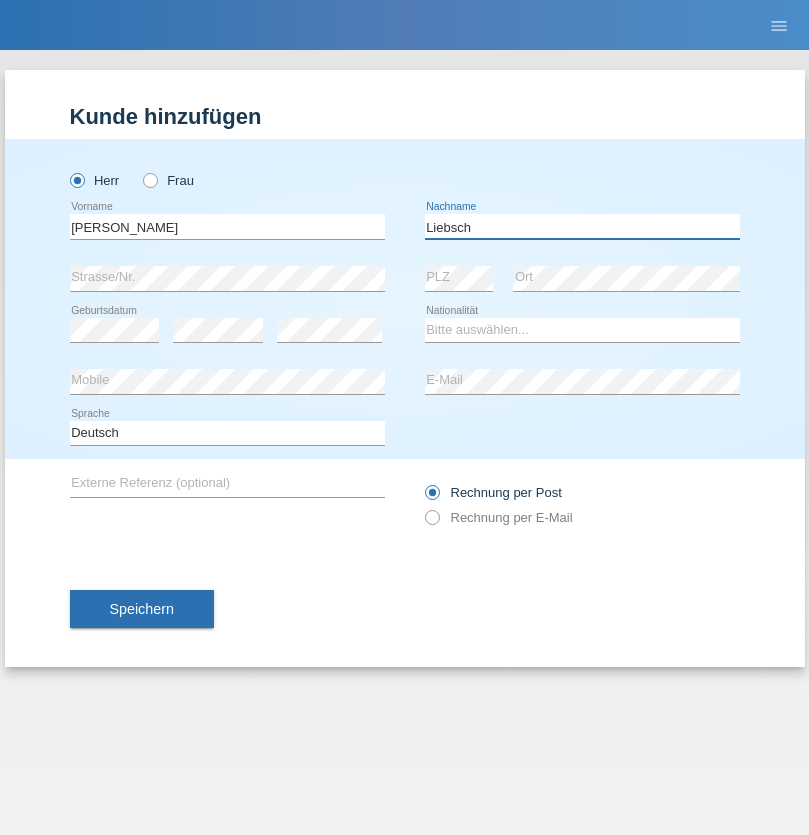 type on "Liebsch" 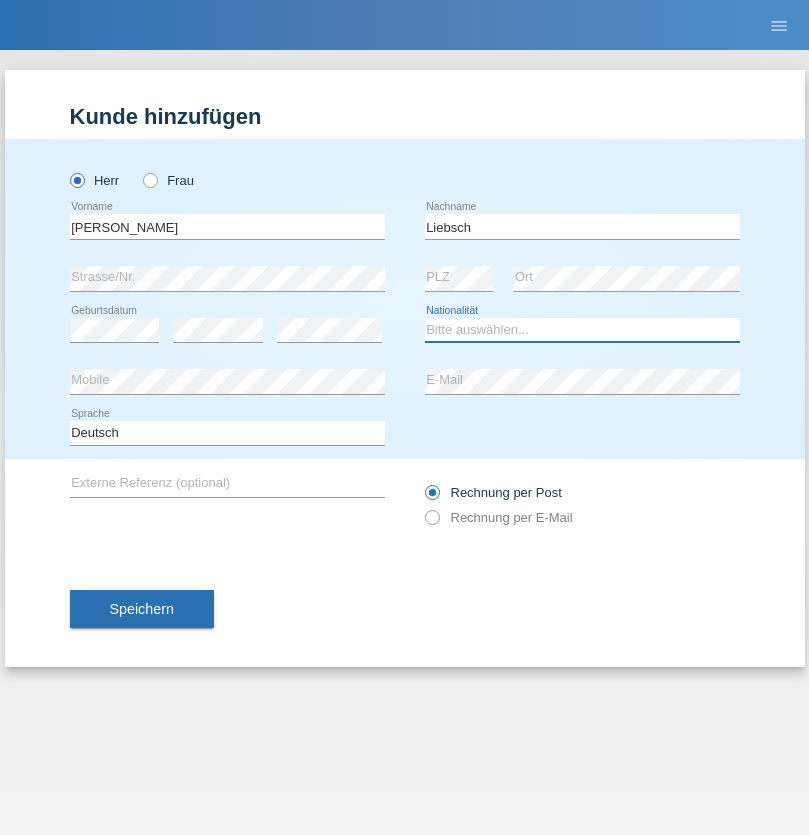 select on "DE" 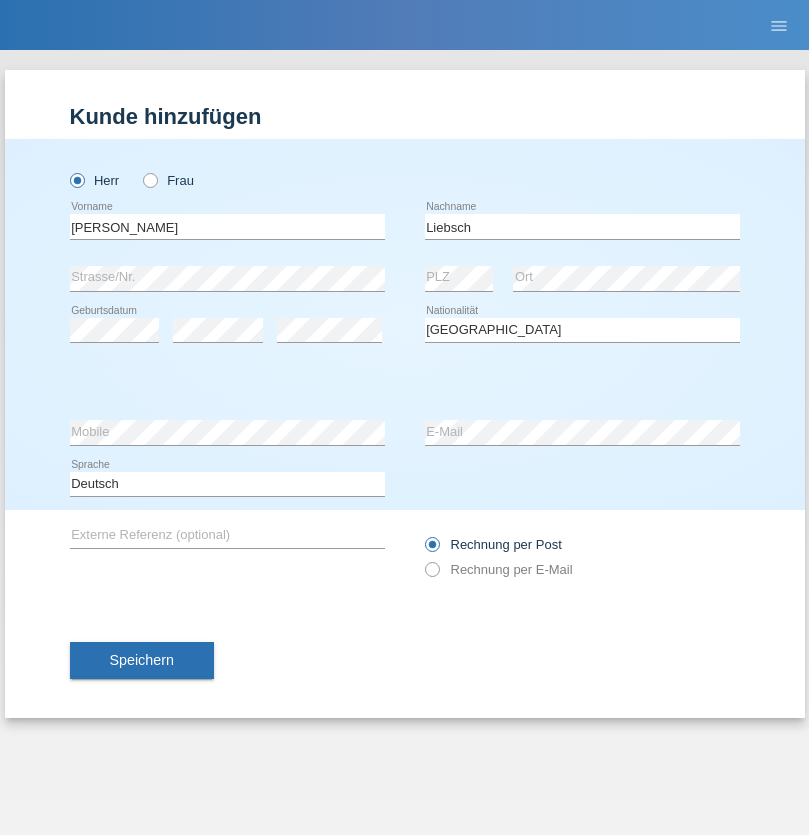 select on "C" 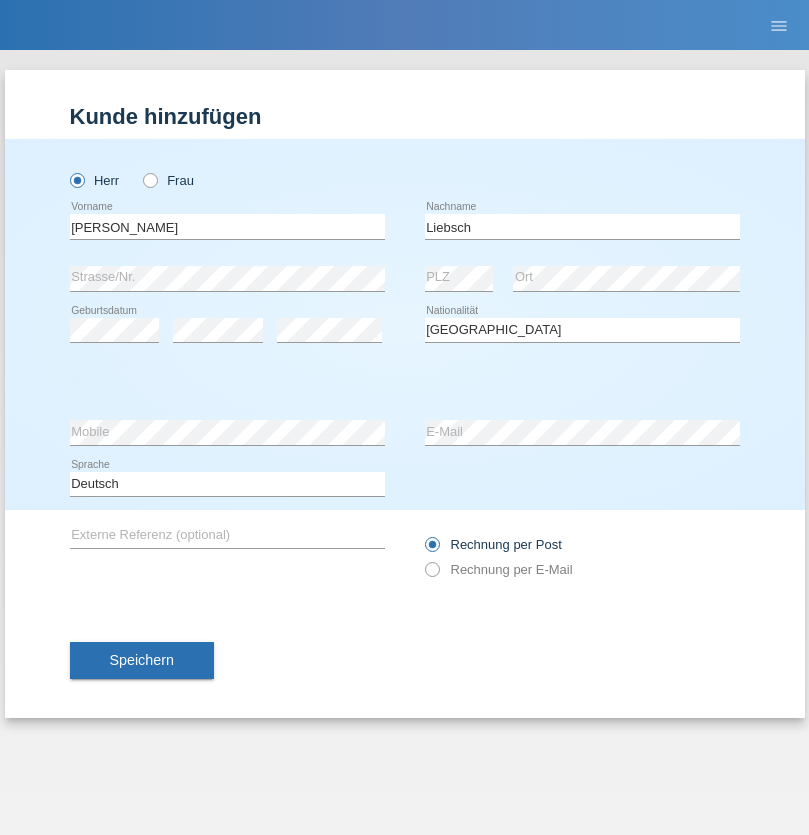 select on "20" 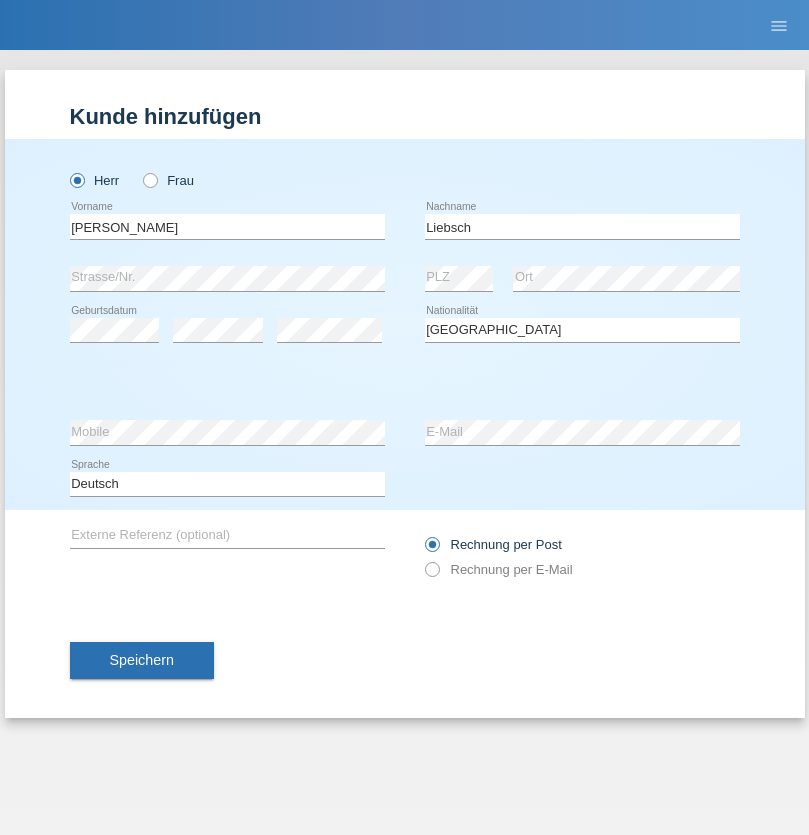 select on "07" 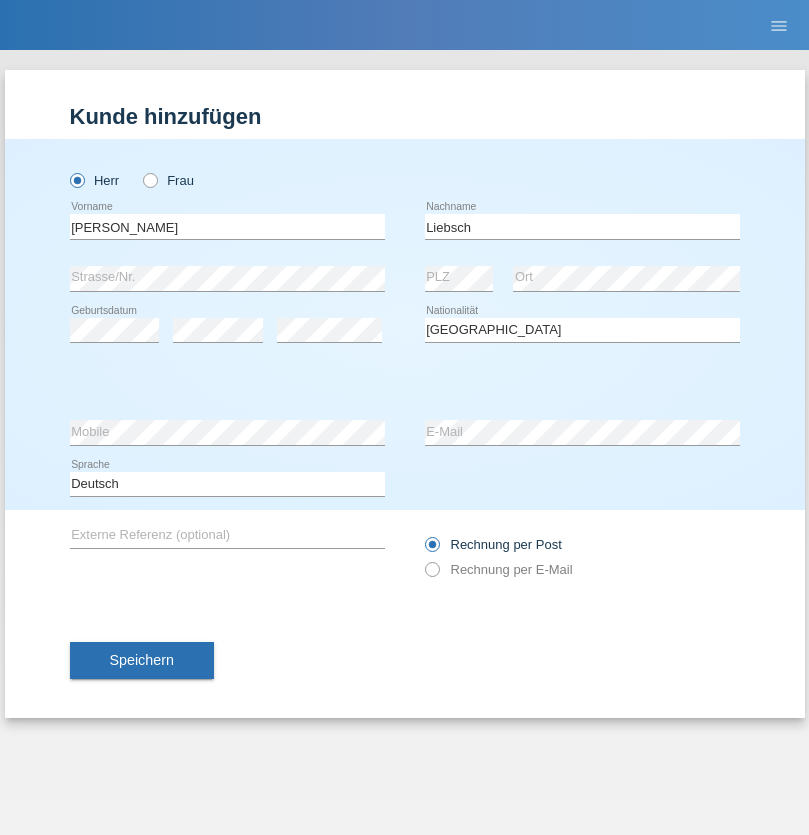 select on "2021" 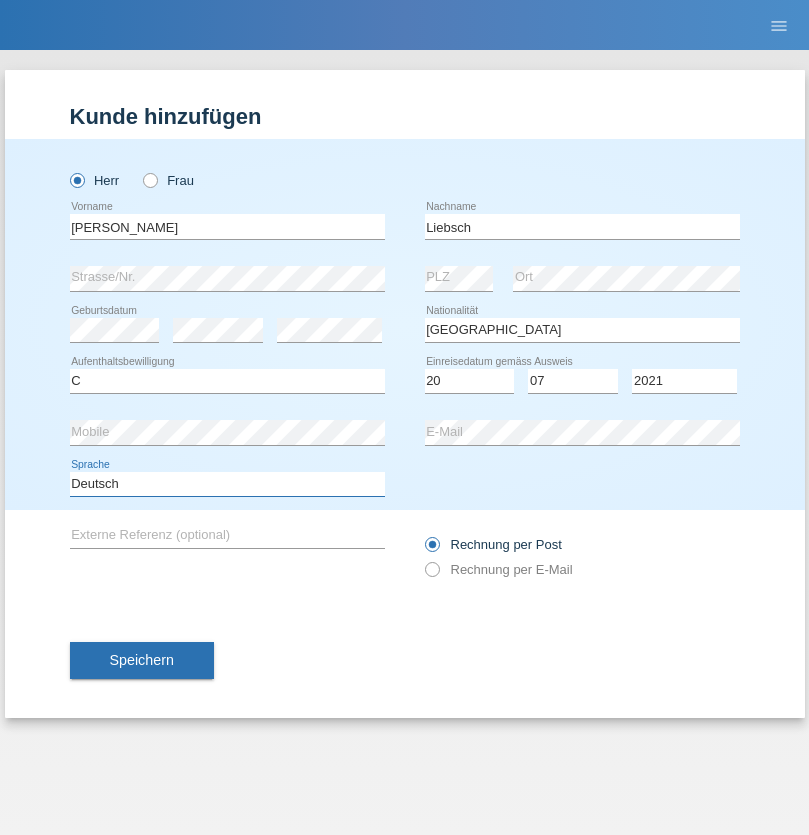 select on "en" 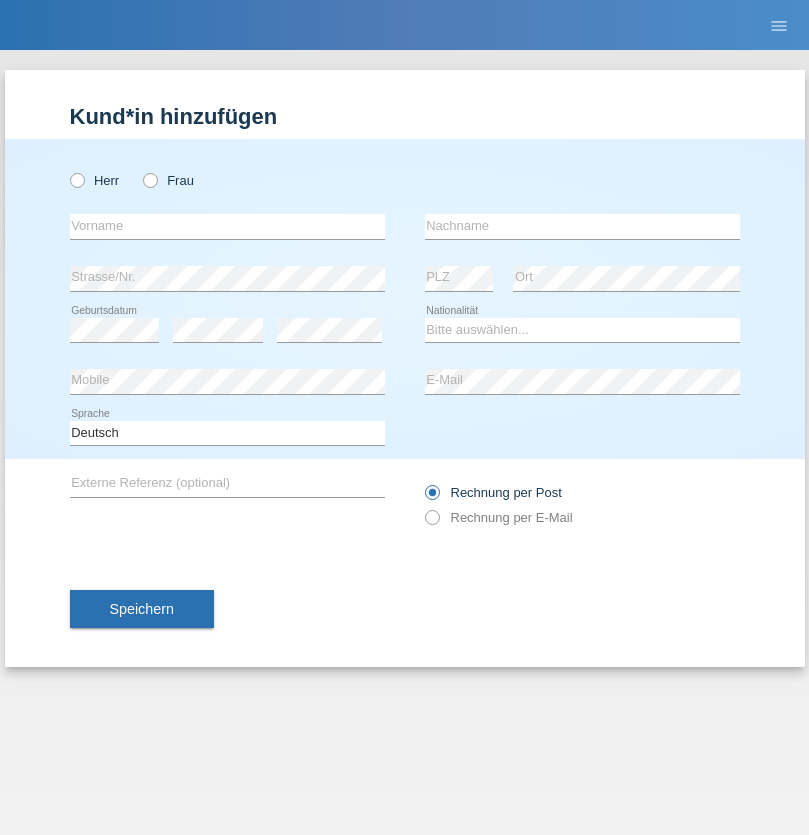 scroll, scrollTop: 0, scrollLeft: 0, axis: both 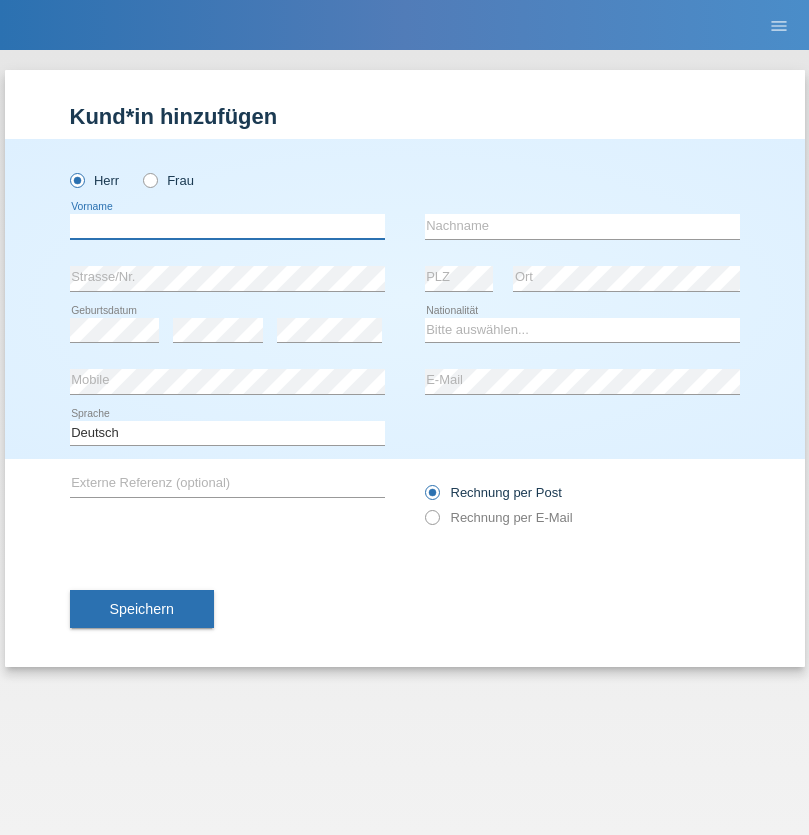 click at bounding box center [227, 226] 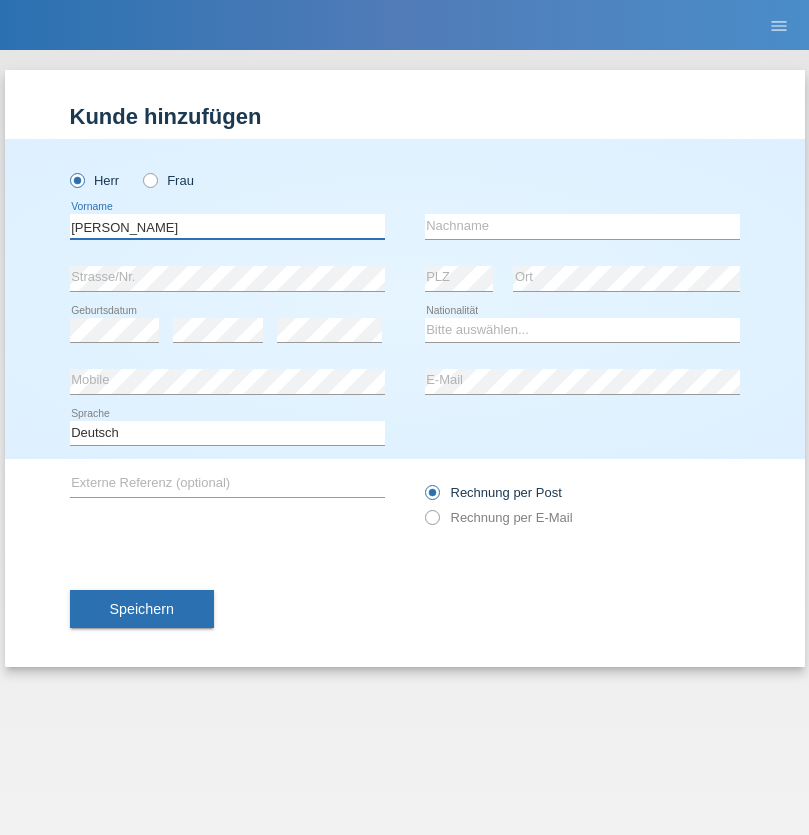 type on "[PERSON_NAME]" 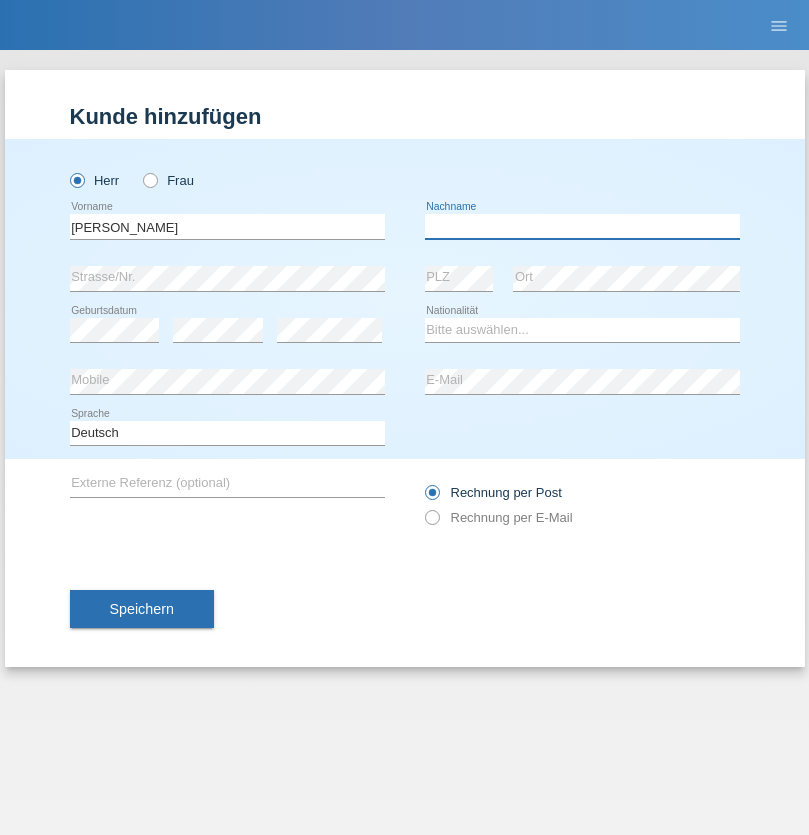 click at bounding box center [582, 226] 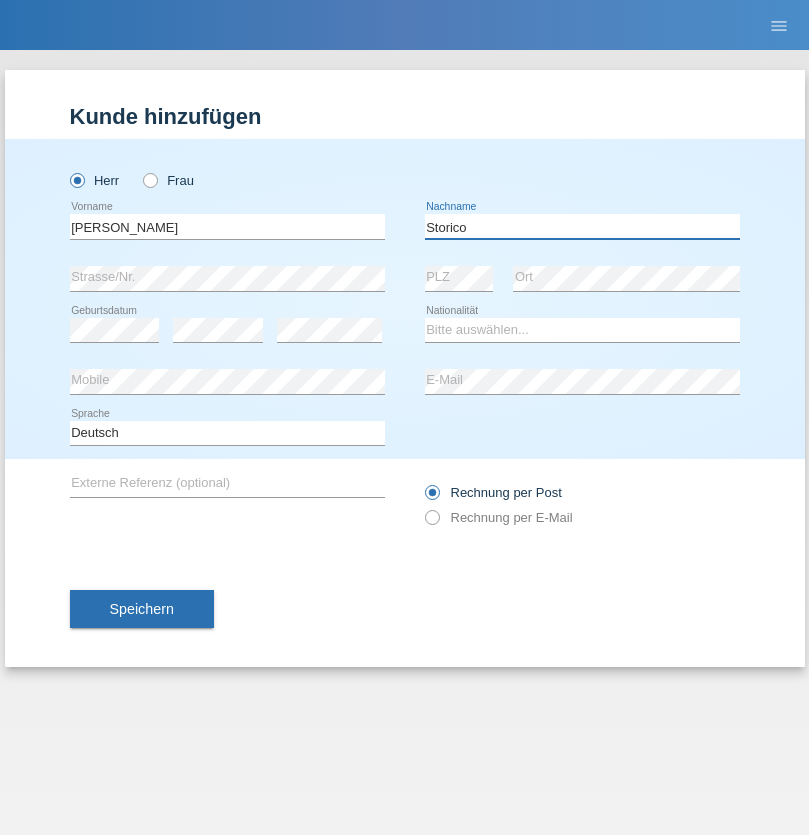 type on "Storico" 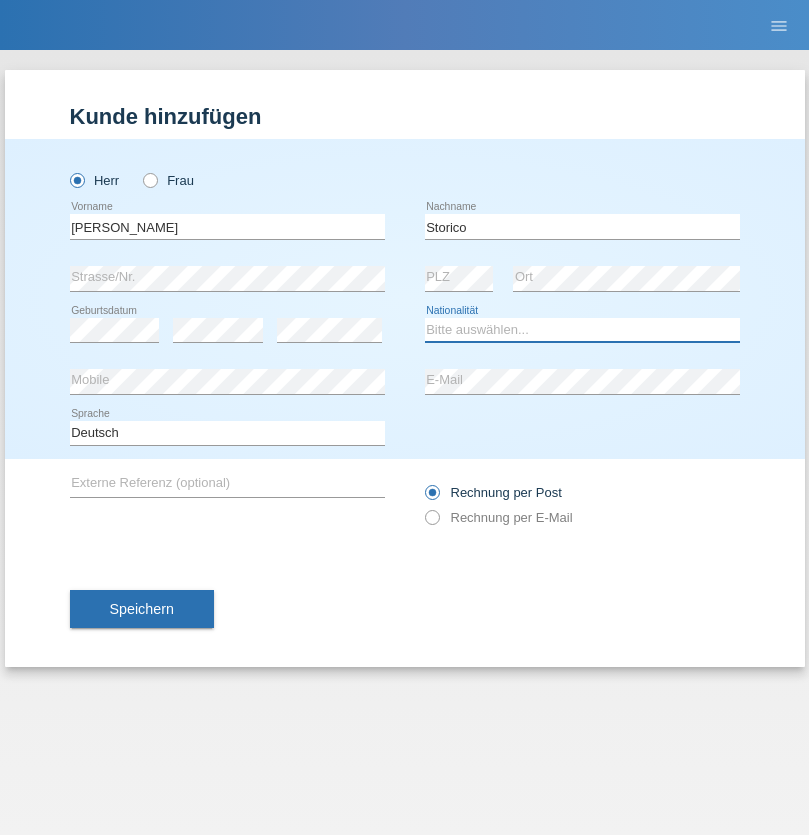 select on "IT" 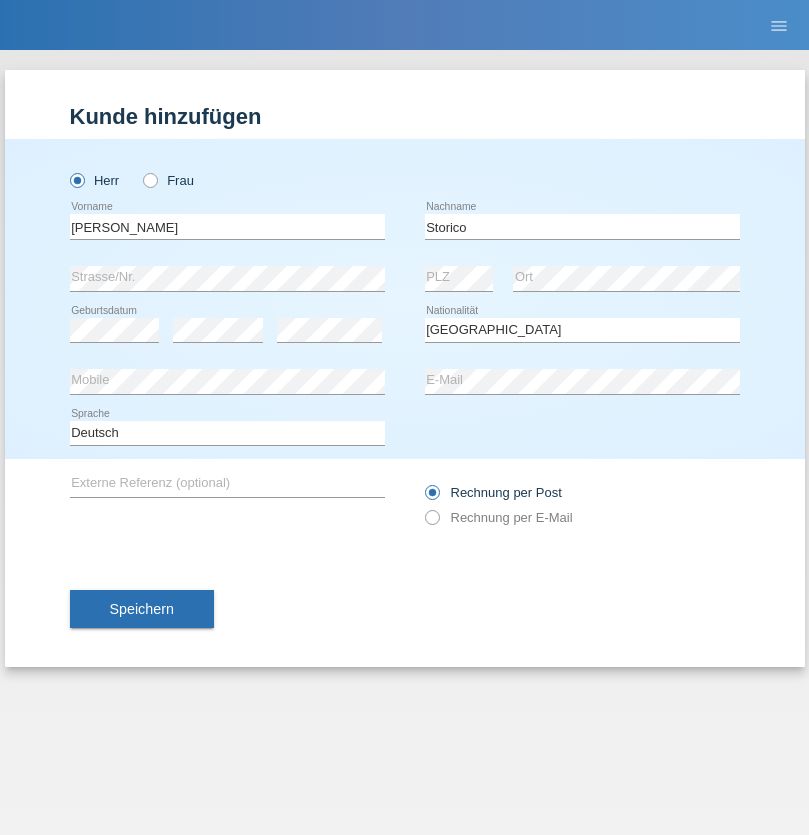 select on "C" 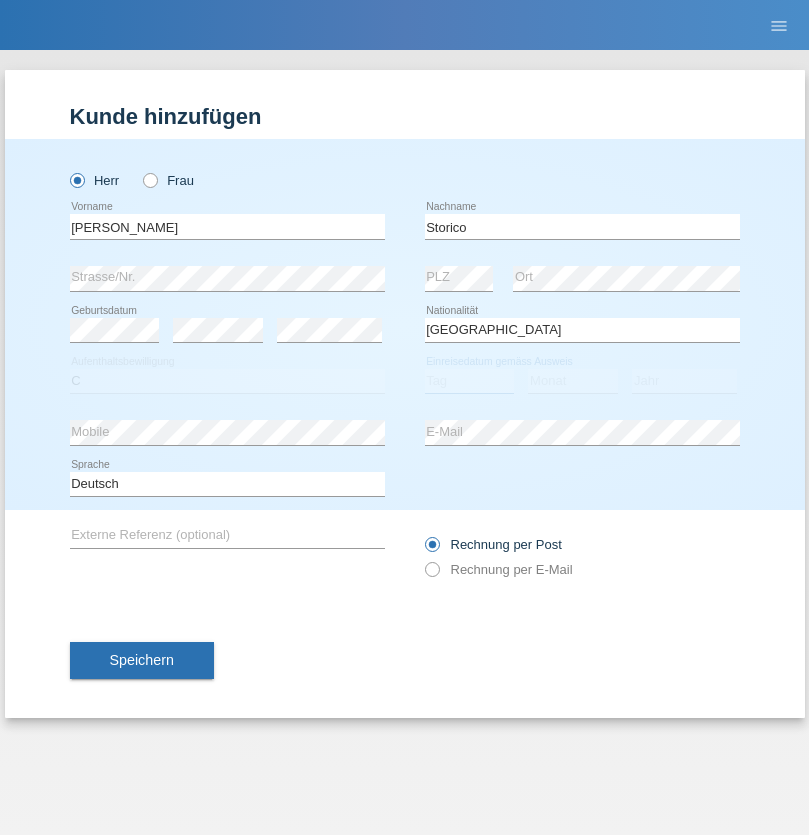 select on "20" 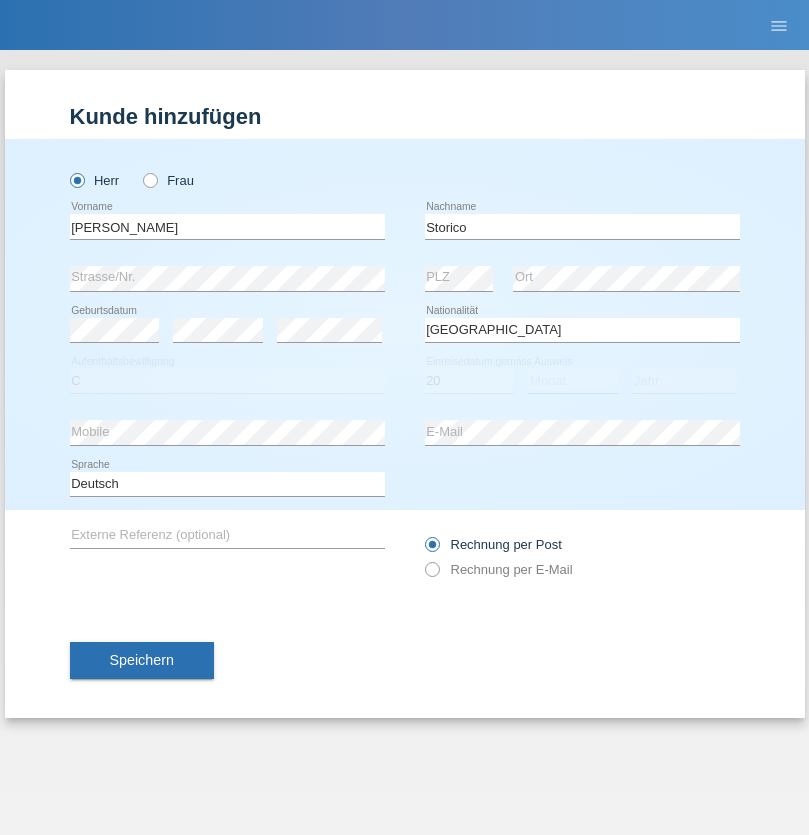 select on "07" 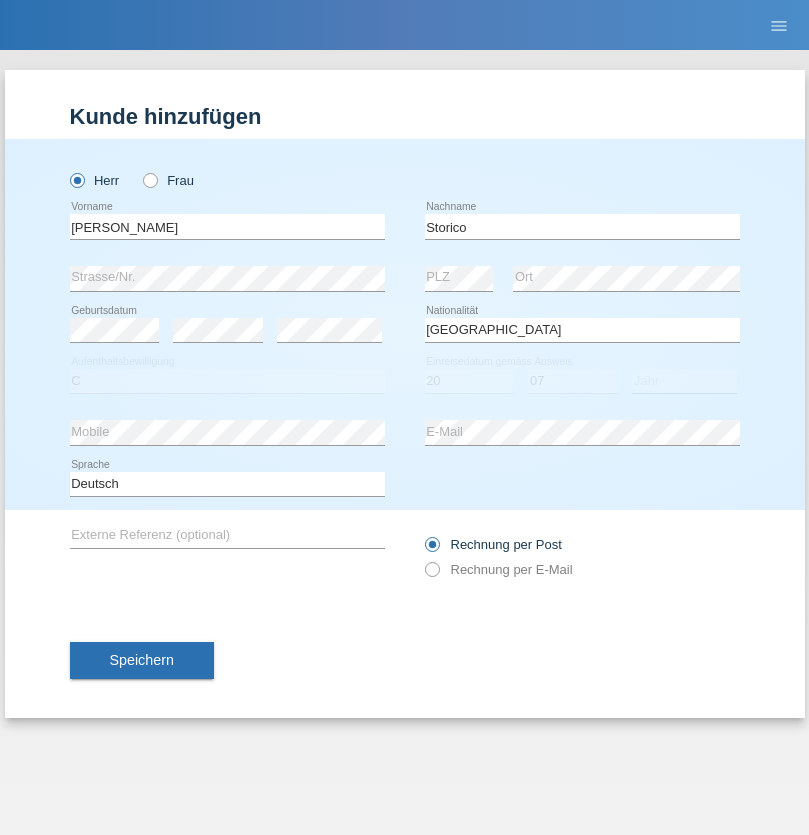 select on "2021" 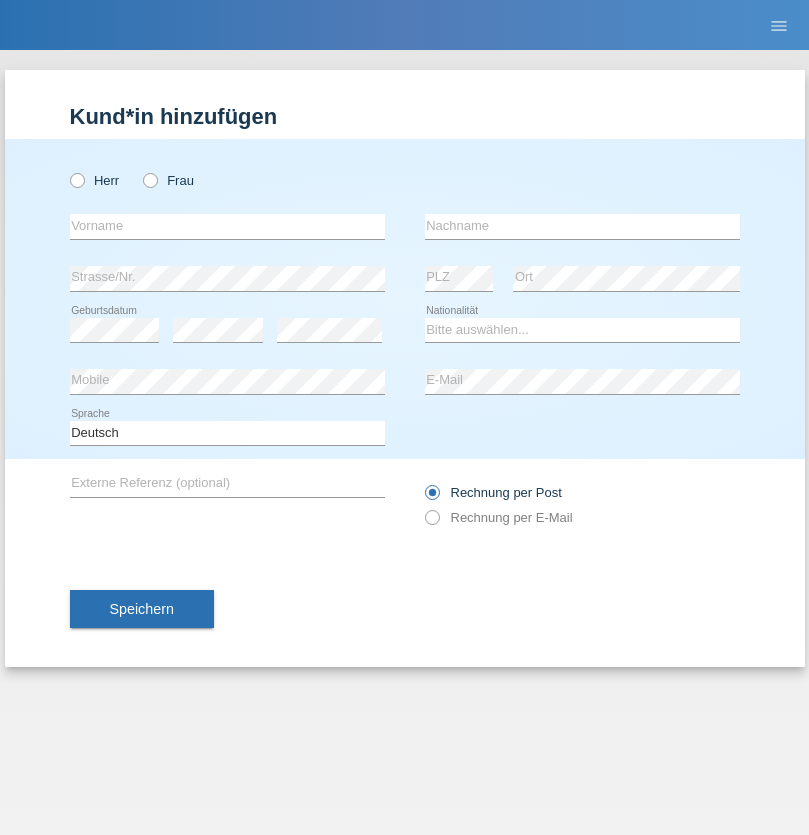 scroll, scrollTop: 0, scrollLeft: 0, axis: both 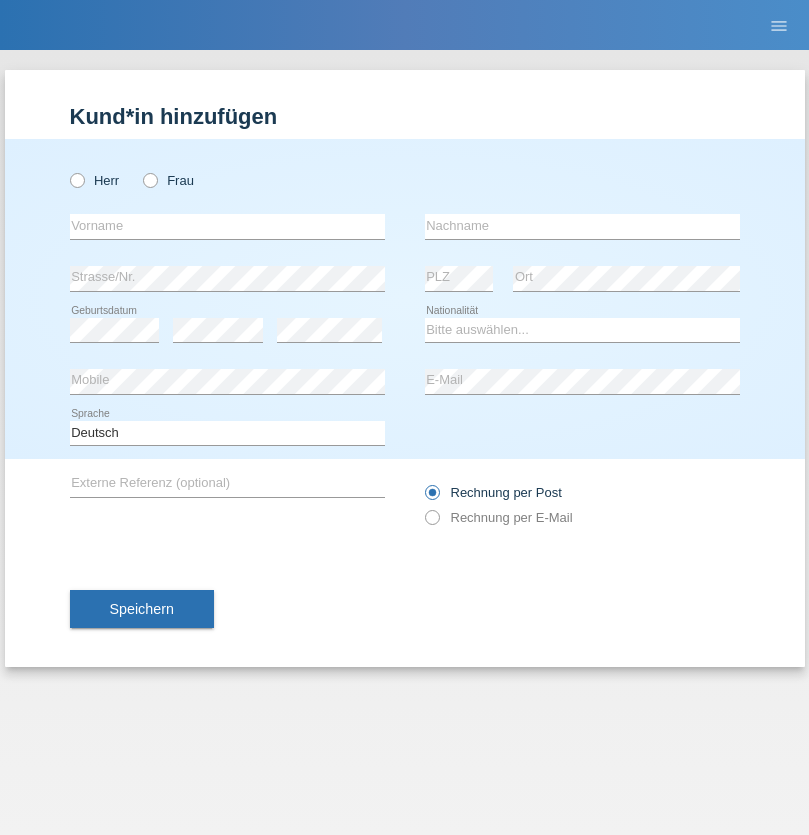 radio on "true" 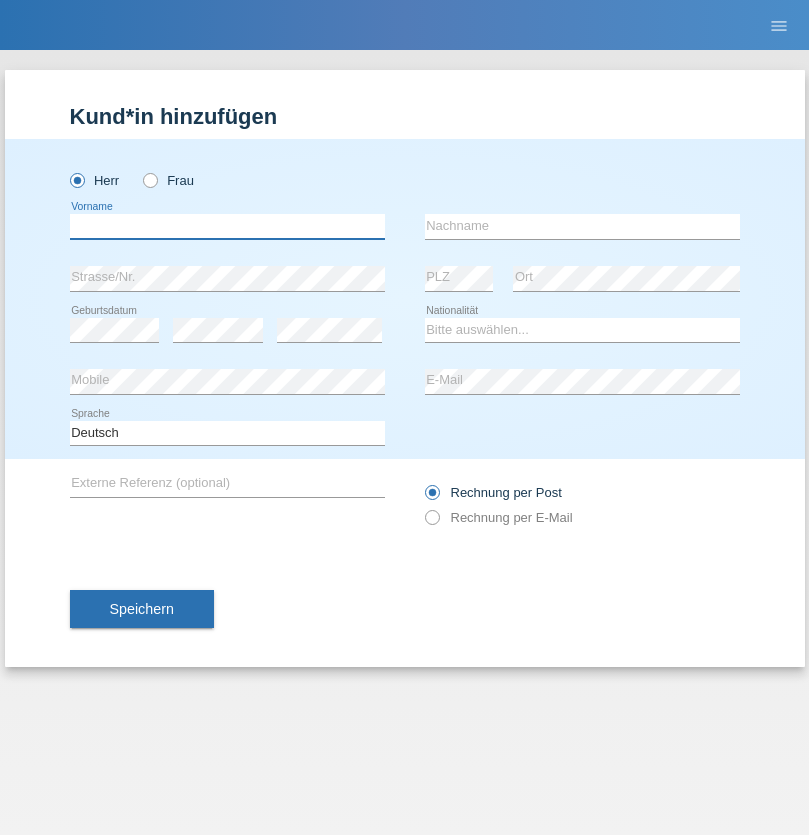 click at bounding box center [227, 226] 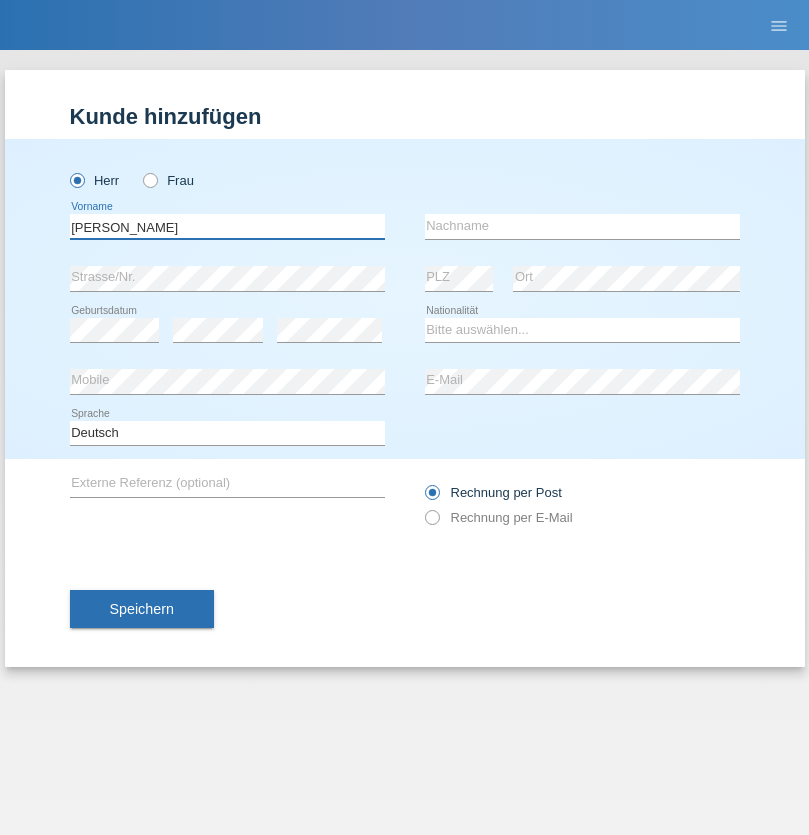 type on "[PERSON_NAME]" 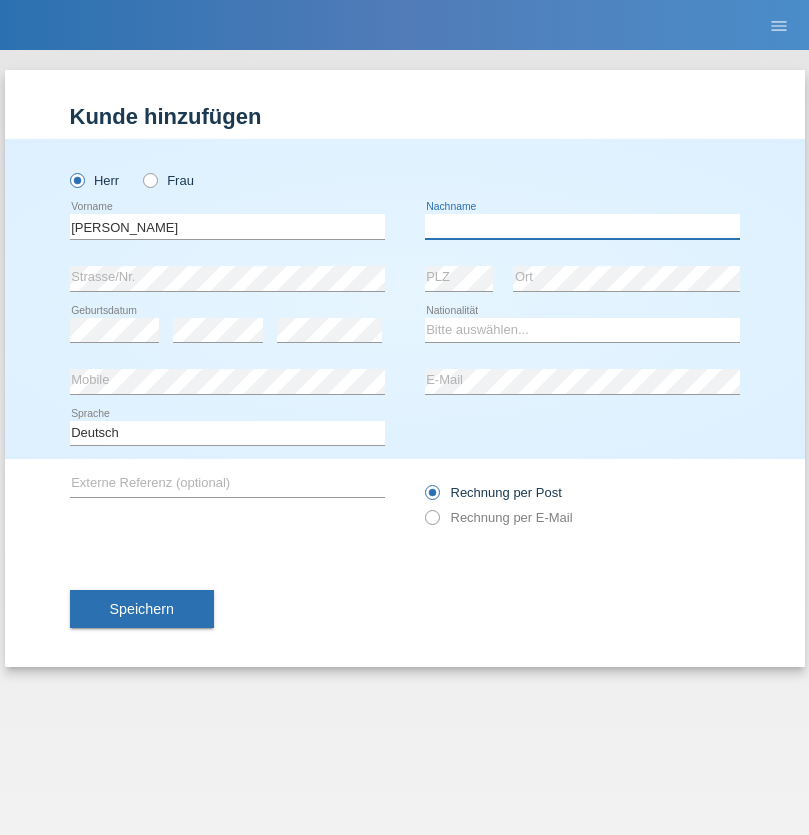 click at bounding box center [582, 226] 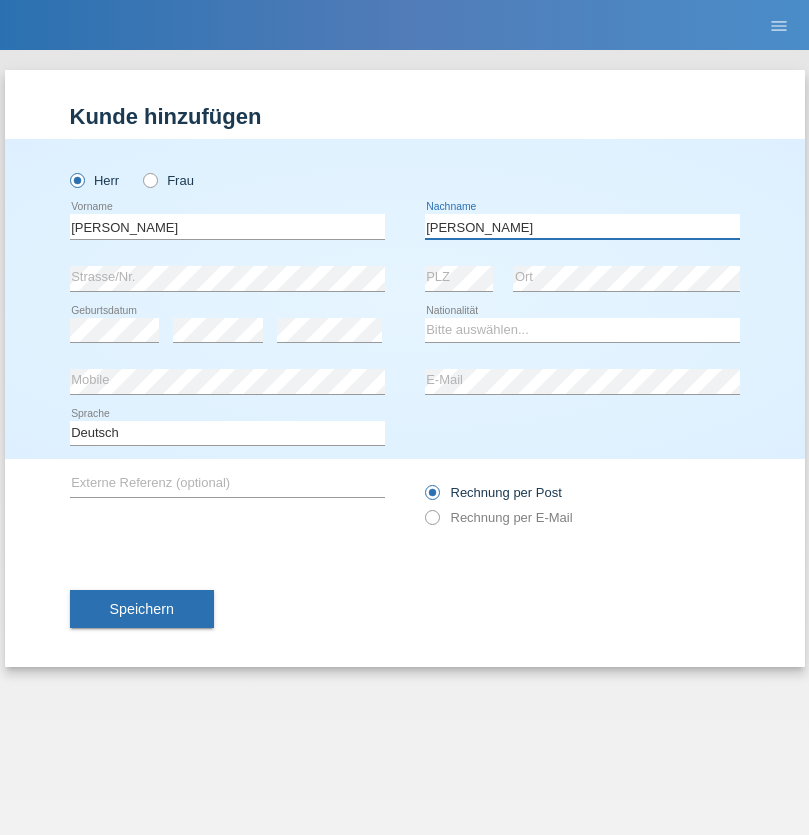 type on "[PERSON_NAME]" 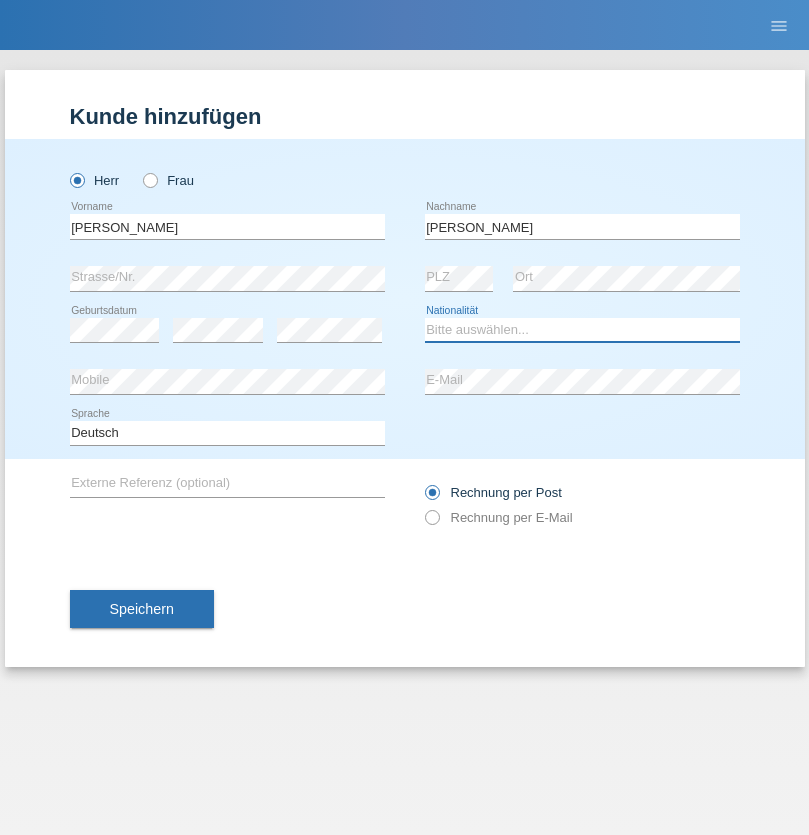 select on "CH" 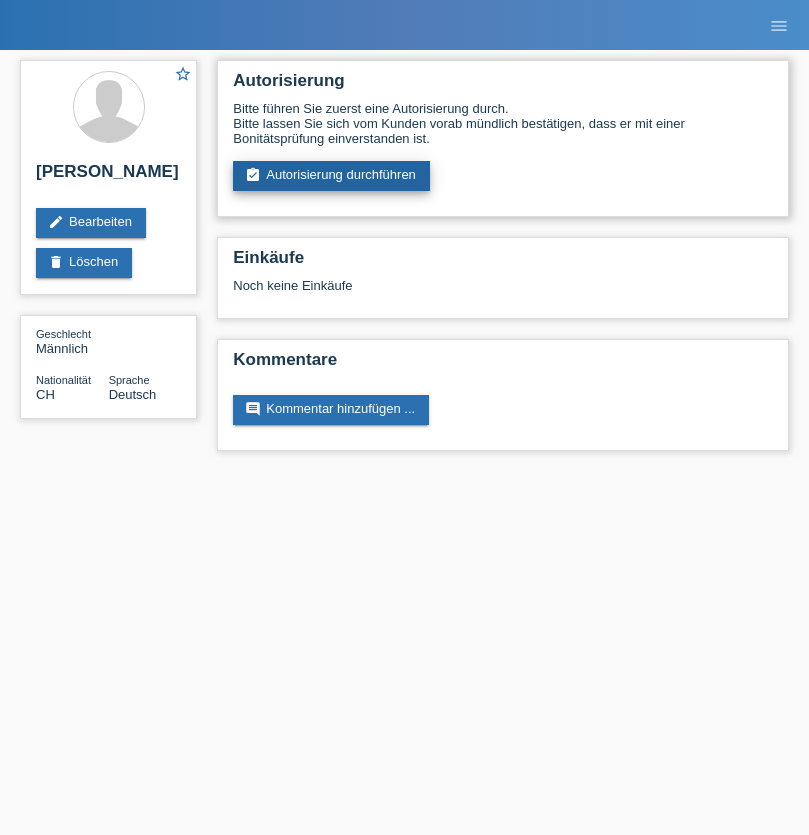 click on "assignment_turned_in  Autorisierung durchführen" at bounding box center [331, 176] 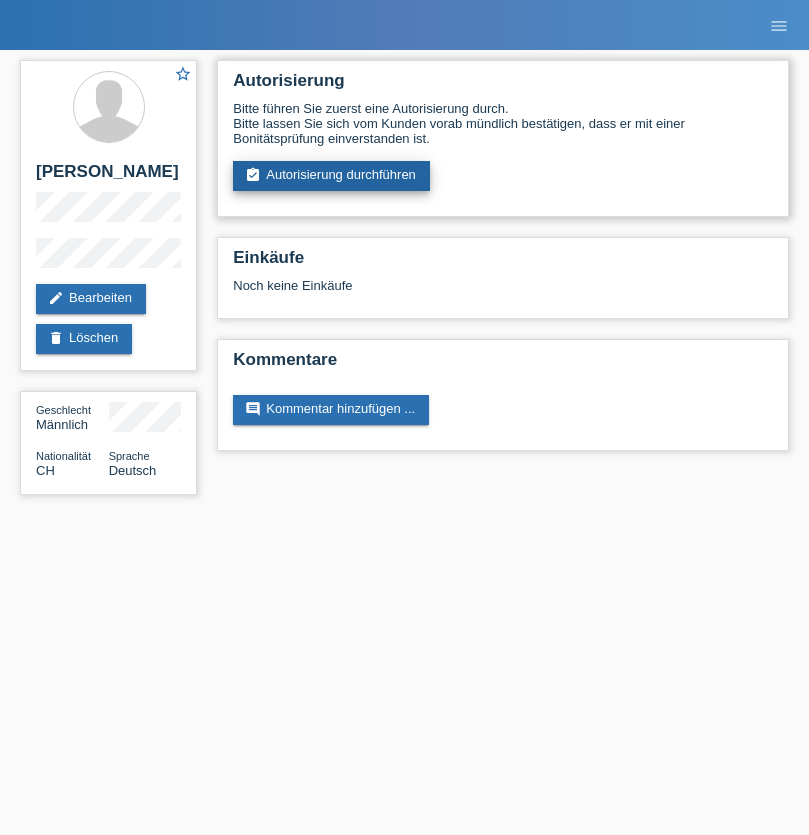 scroll, scrollTop: 0, scrollLeft: 0, axis: both 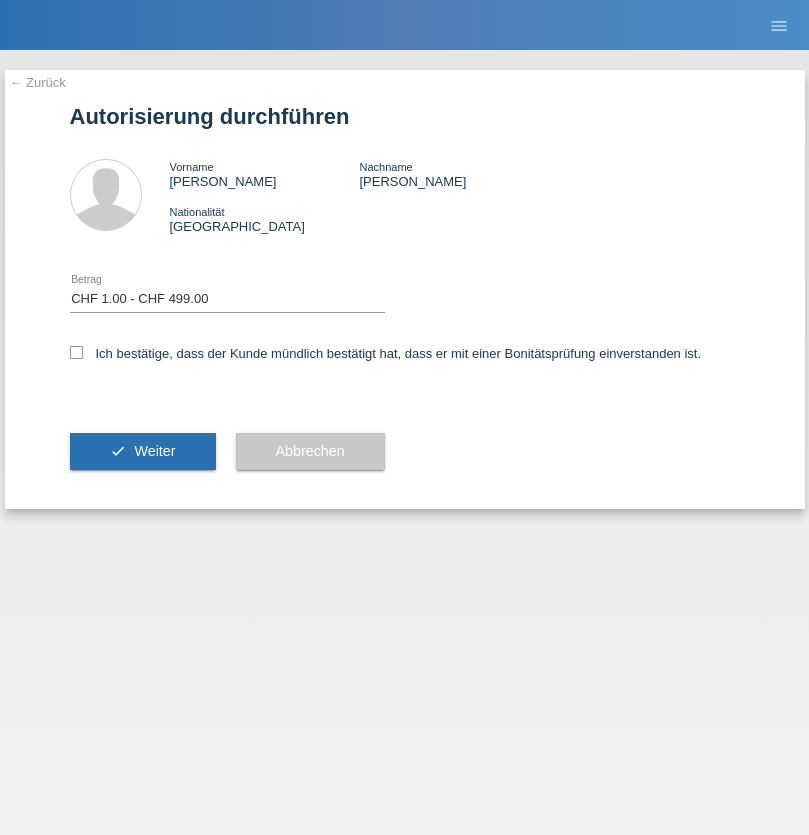 select on "1" 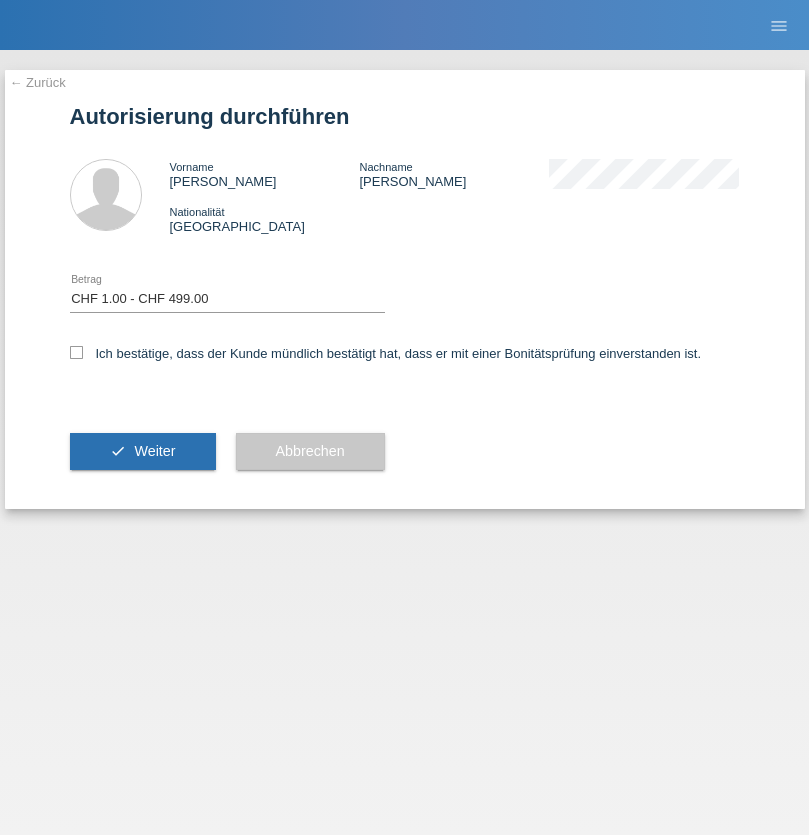 checkbox on "true" 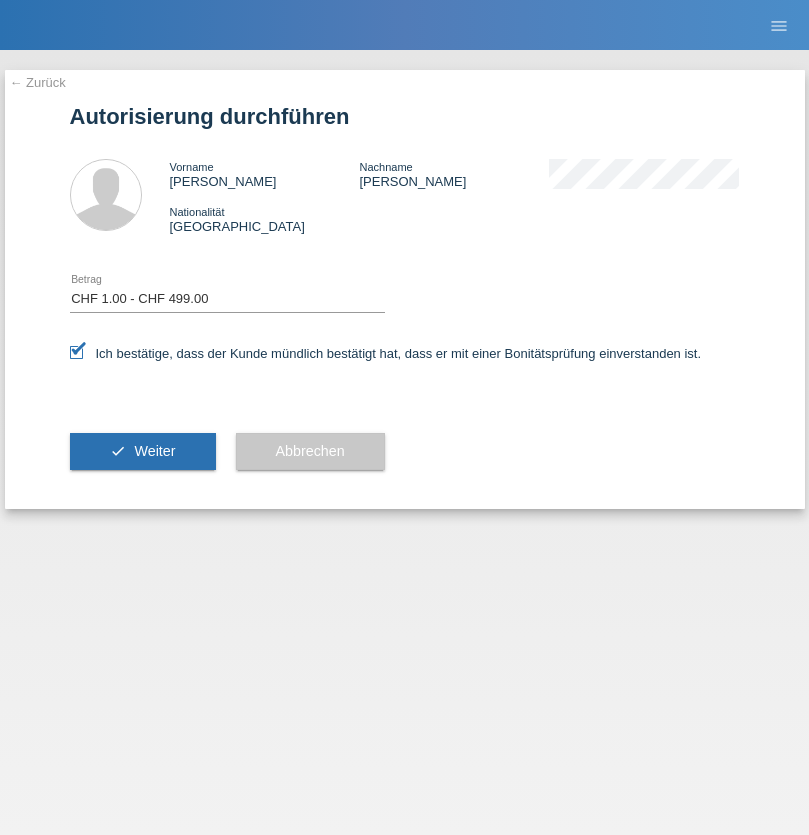 scroll, scrollTop: 0, scrollLeft: 0, axis: both 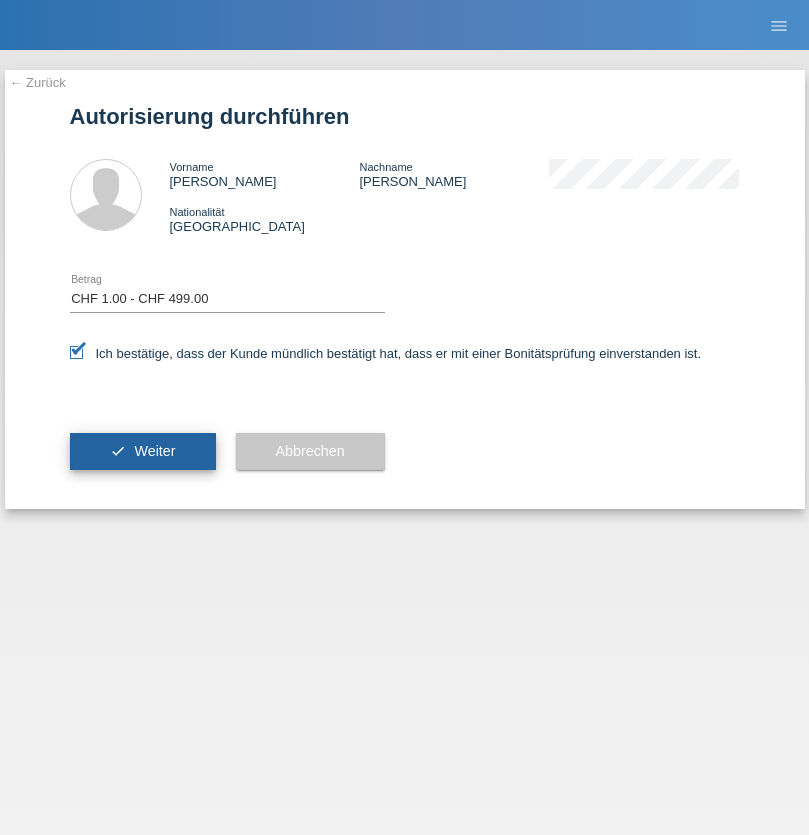 click on "Weiter" at bounding box center [154, 451] 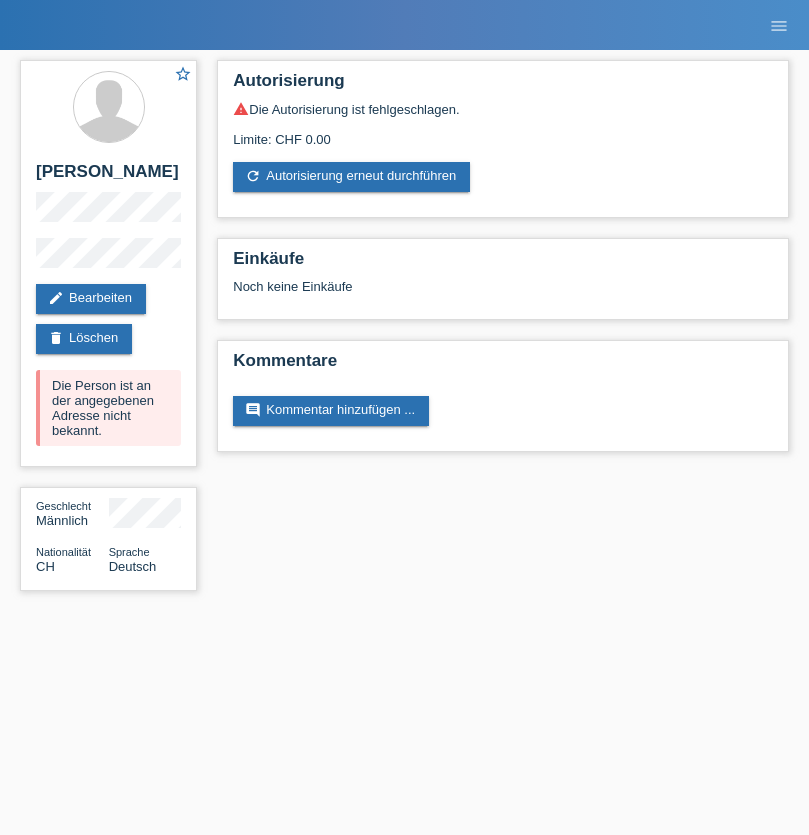 scroll, scrollTop: 0, scrollLeft: 0, axis: both 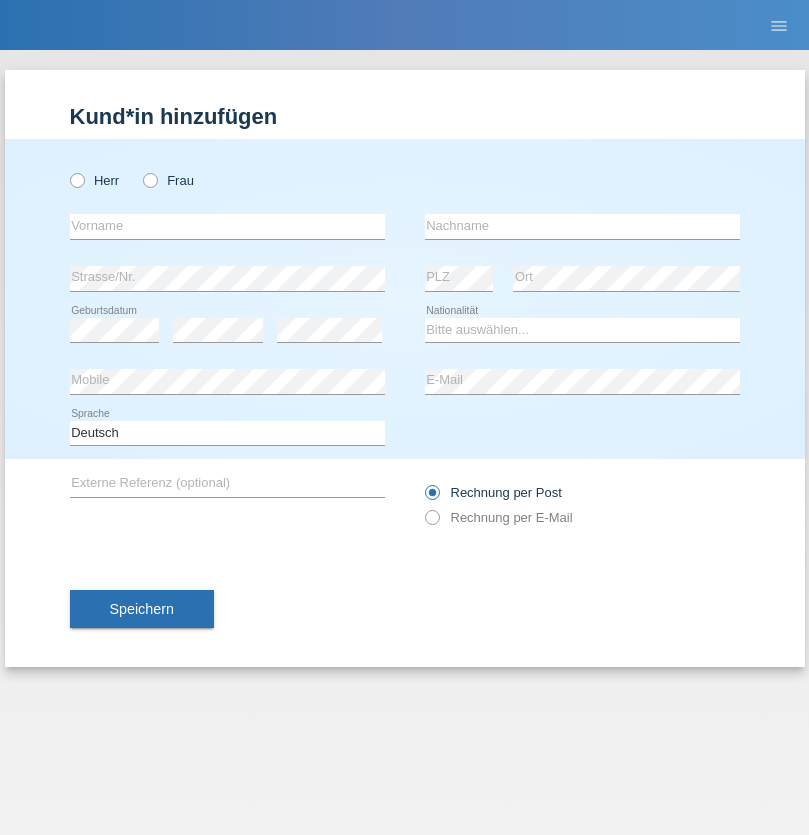 radio on "true" 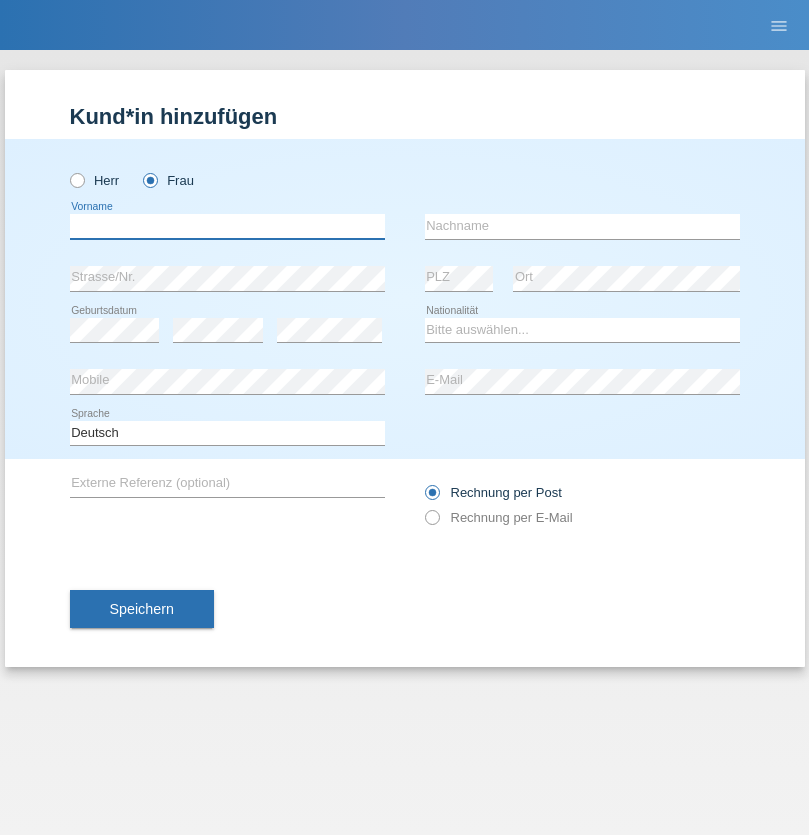 click at bounding box center [227, 226] 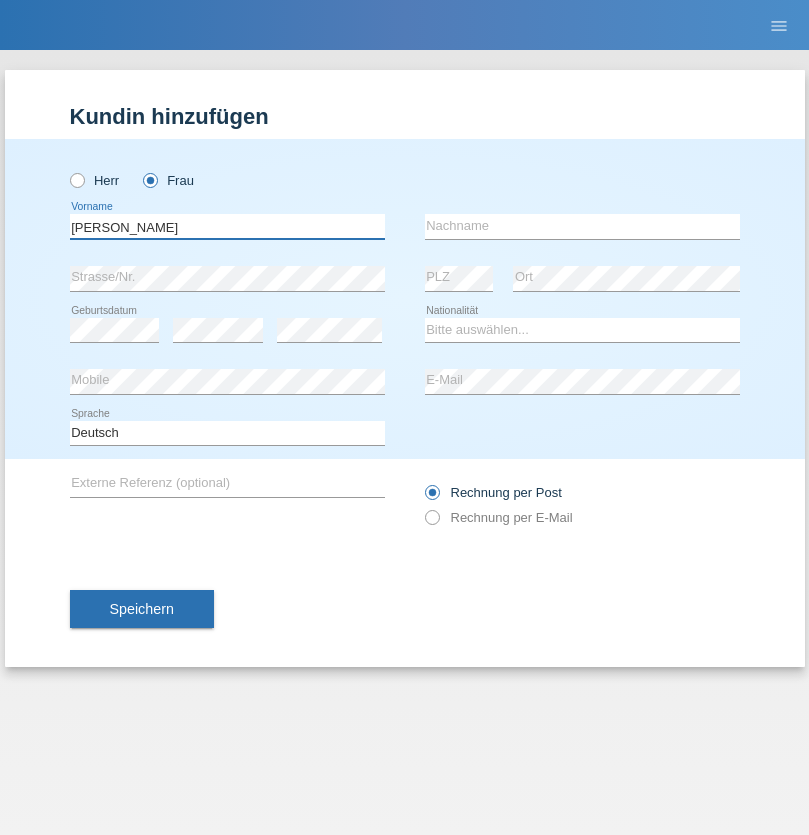 type on "Alberto" 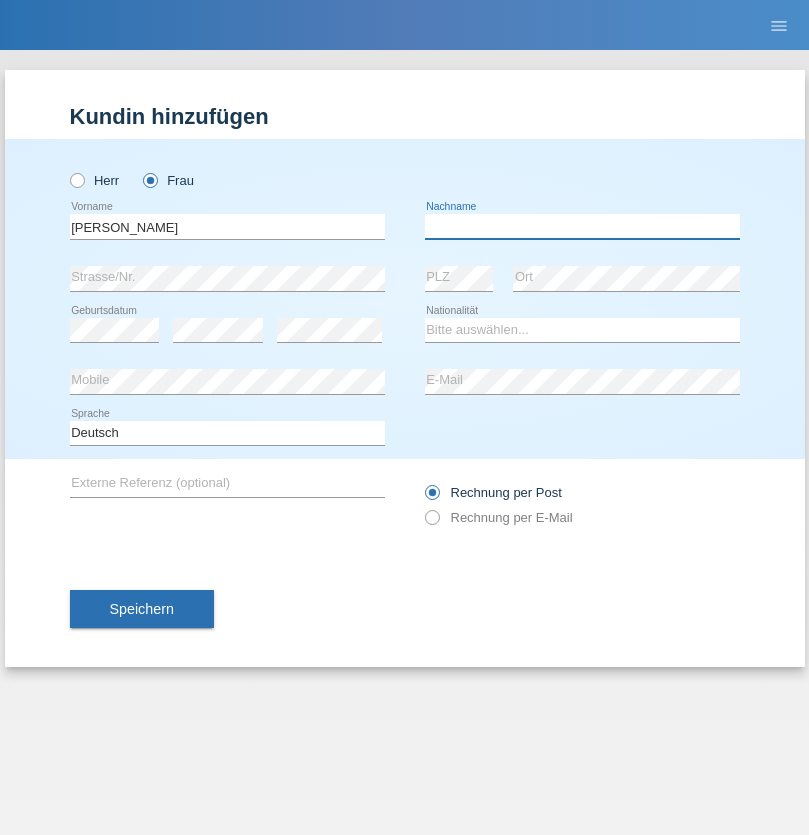 click at bounding box center (582, 226) 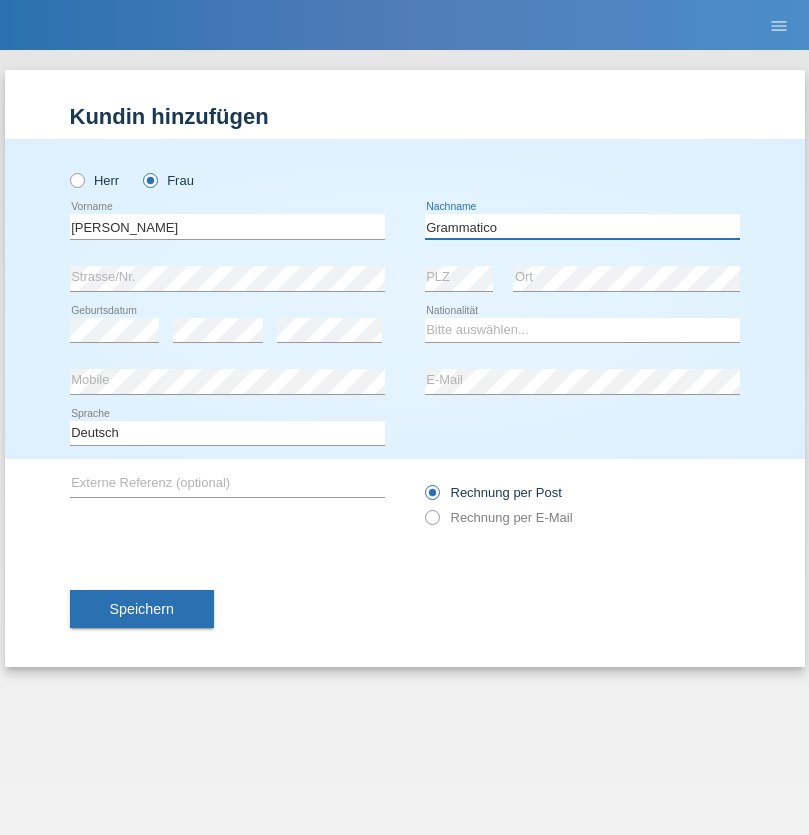 type on "Grammatico" 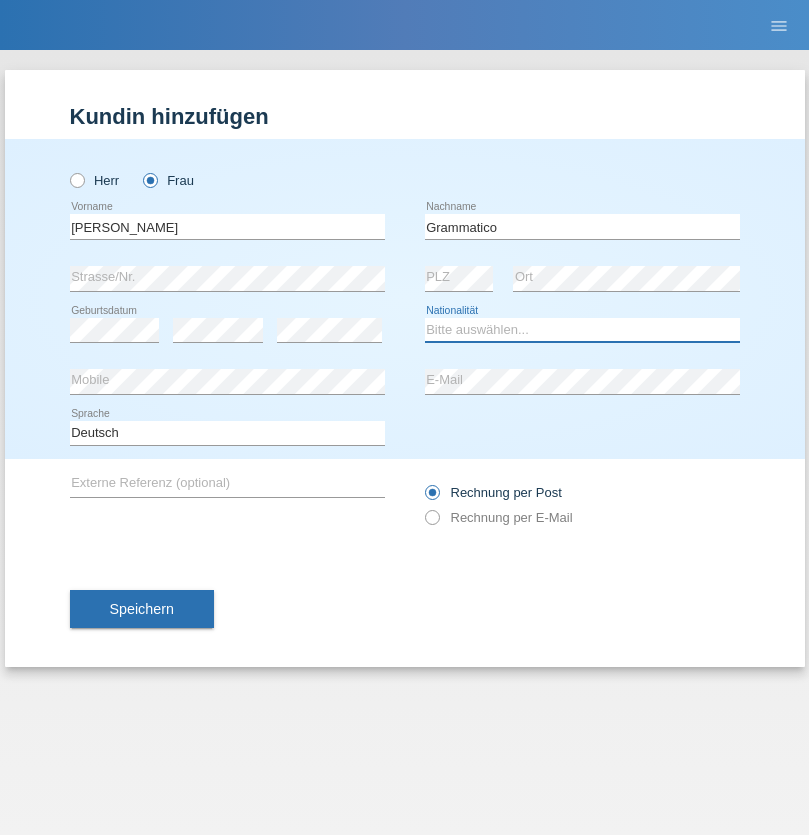 select on "CH" 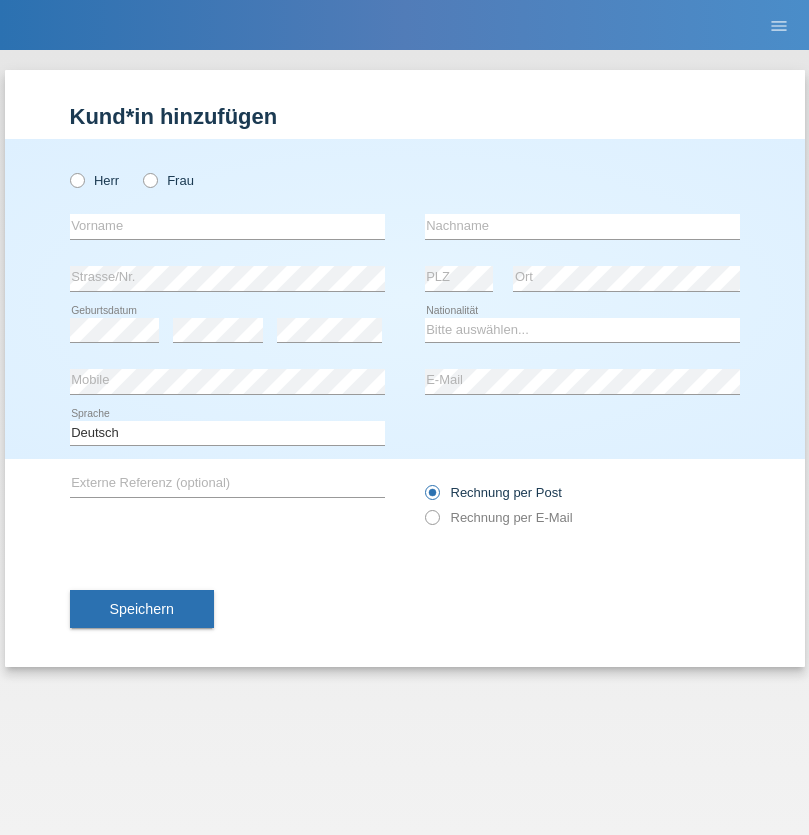 scroll, scrollTop: 0, scrollLeft: 0, axis: both 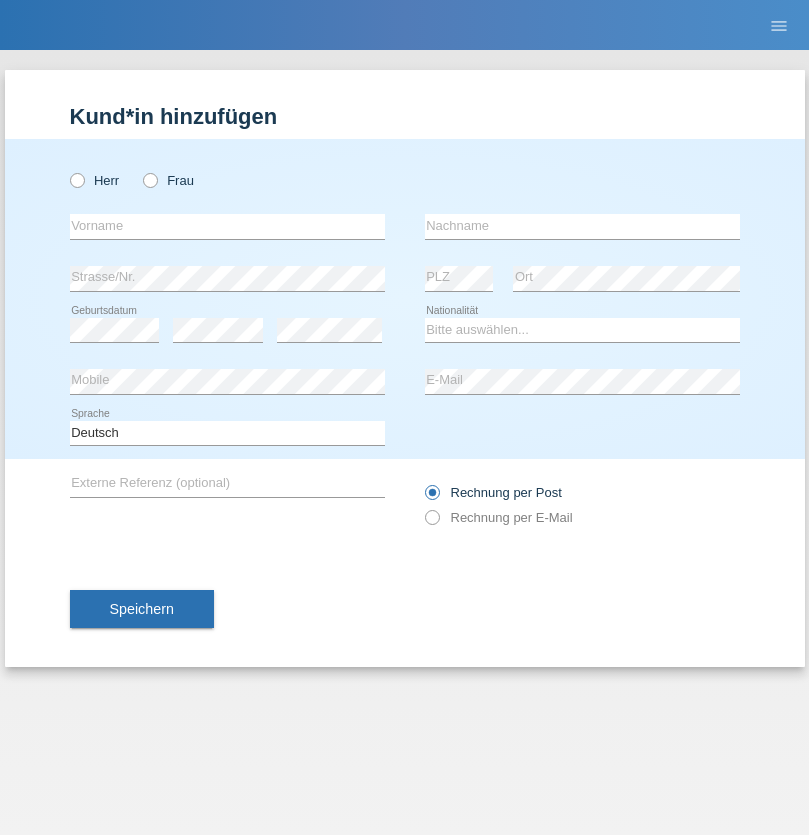 radio on "true" 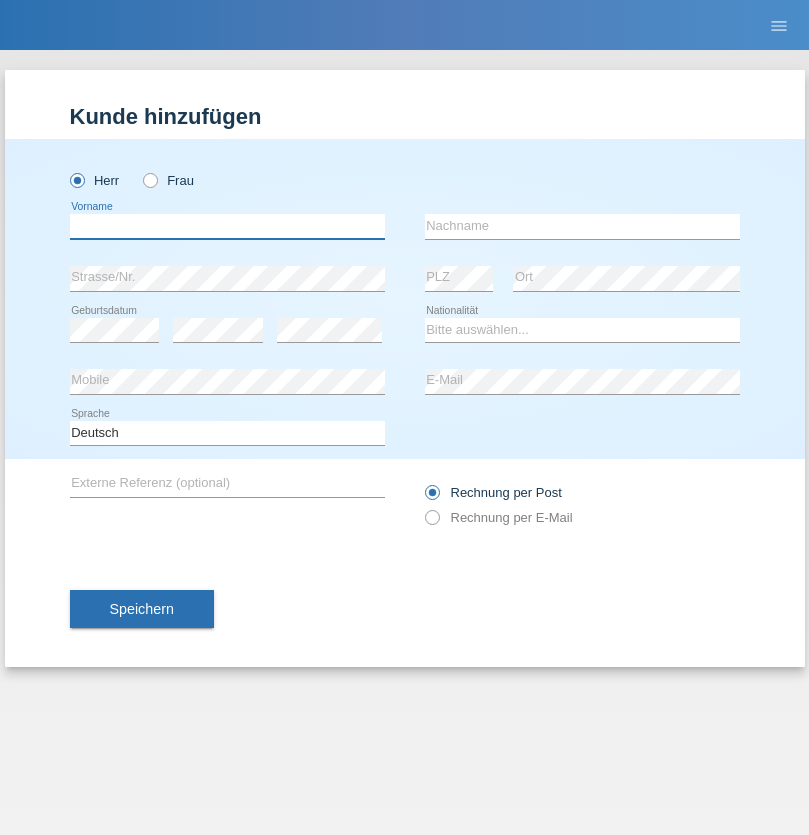 click at bounding box center [227, 226] 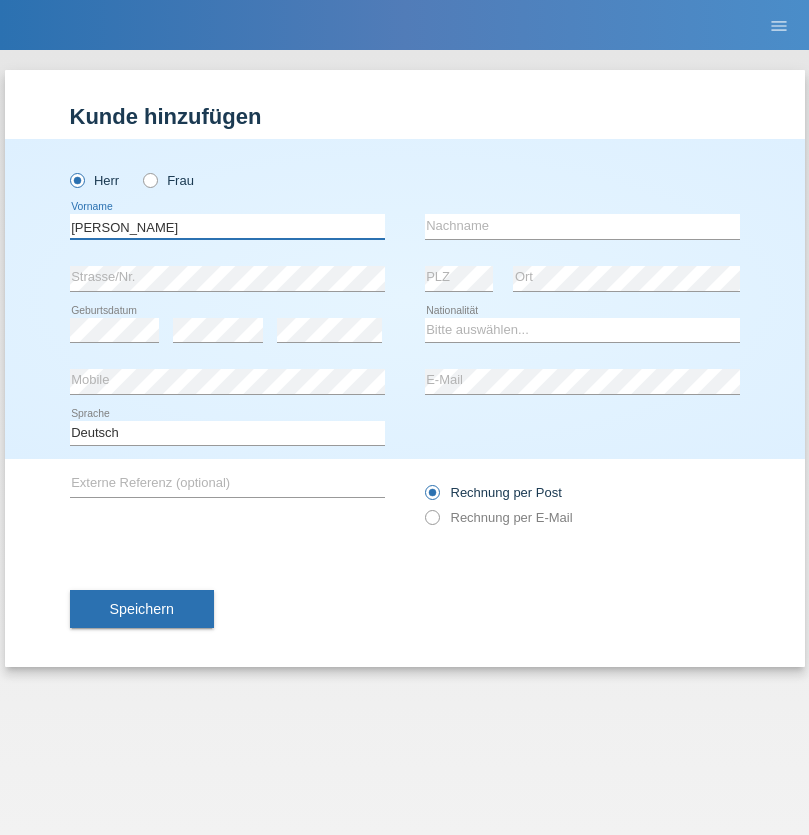 type on "Ivo" 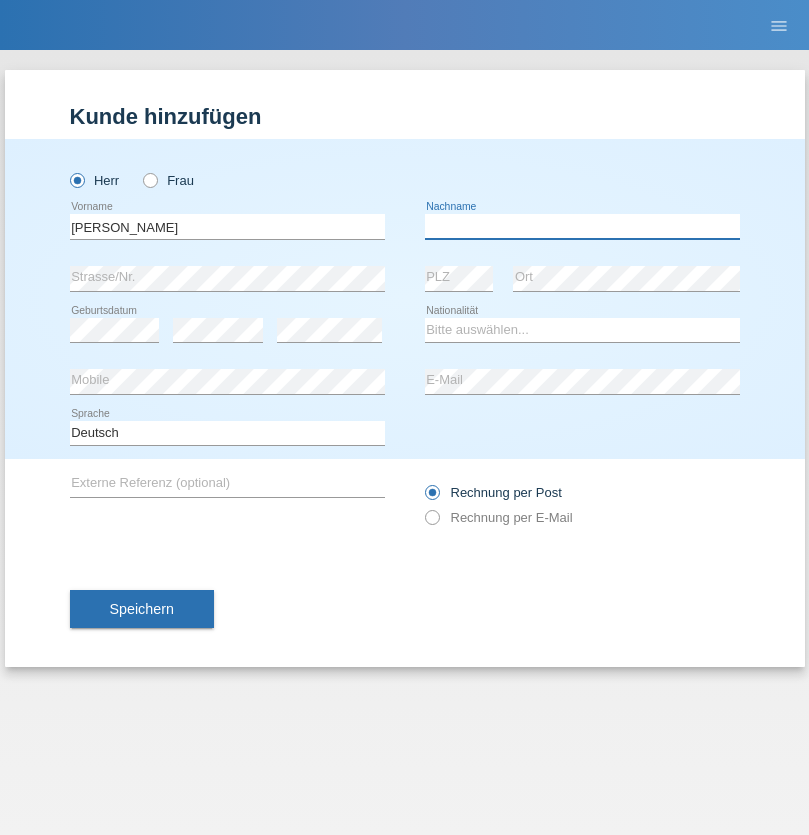 click at bounding box center [582, 226] 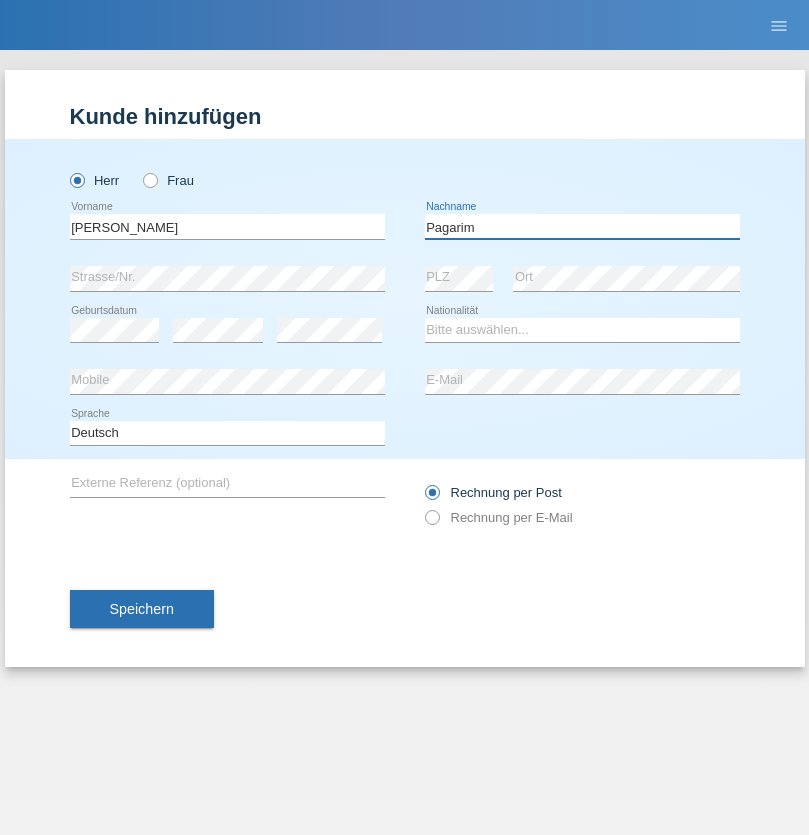 type on "Pagarim" 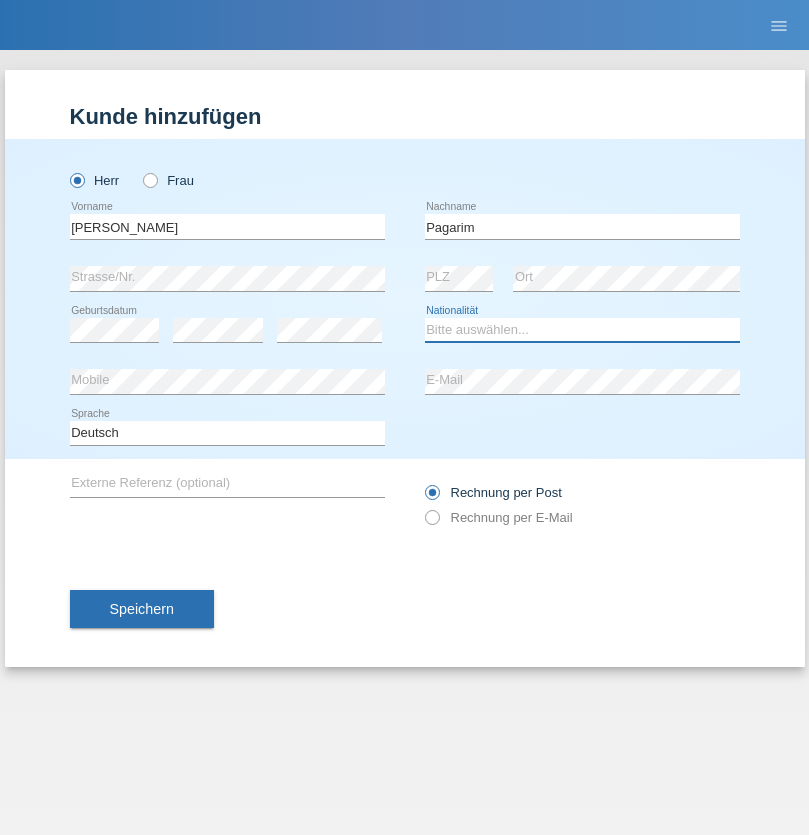 select on "CH" 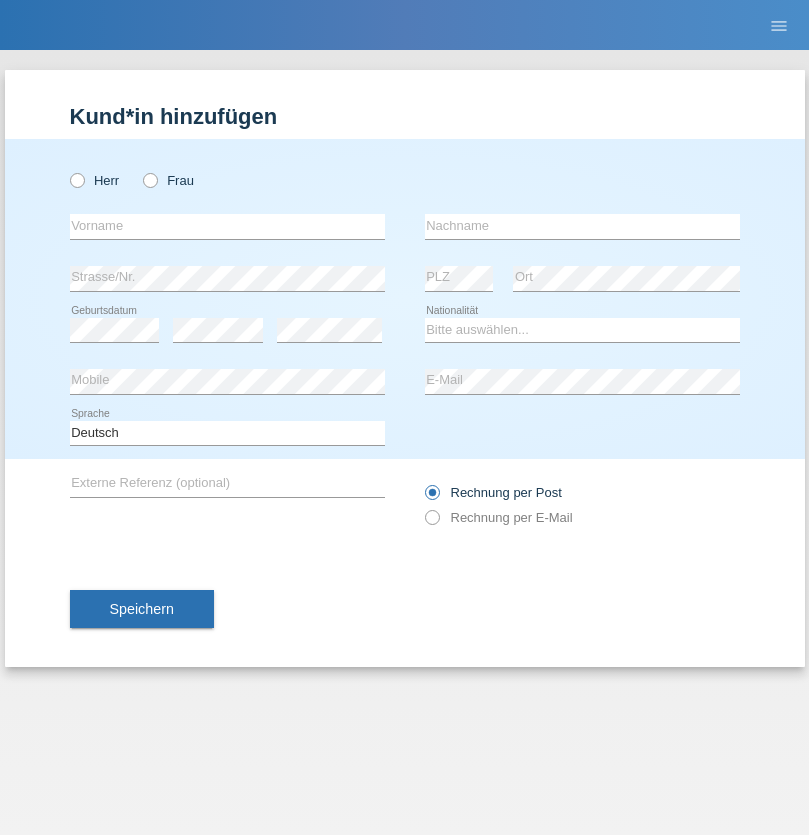 scroll, scrollTop: 0, scrollLeft: 0, axis: both 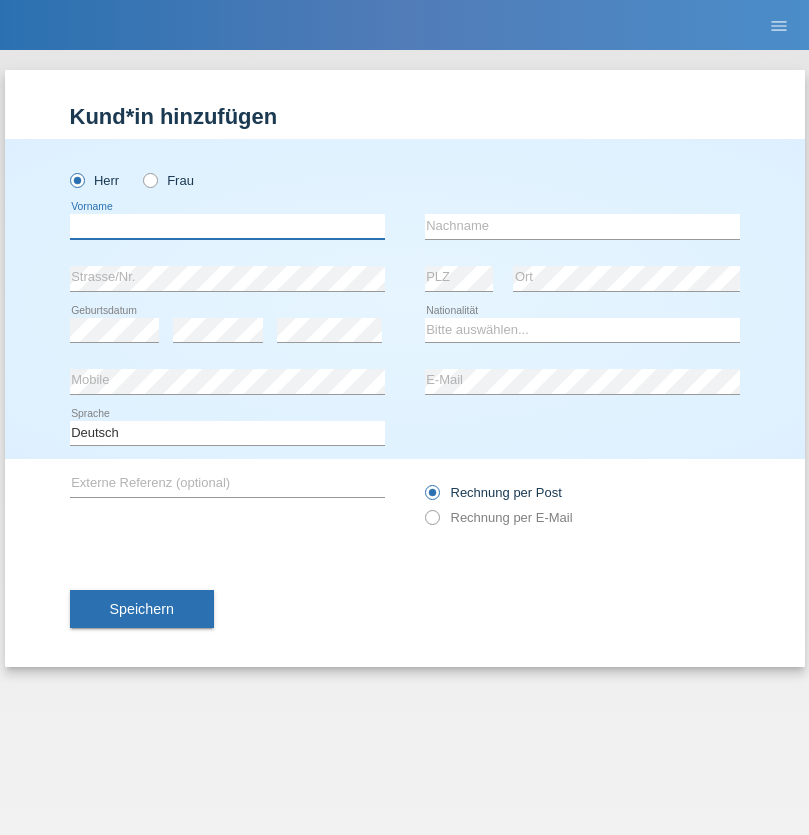 click at bounding box center (227, 226) 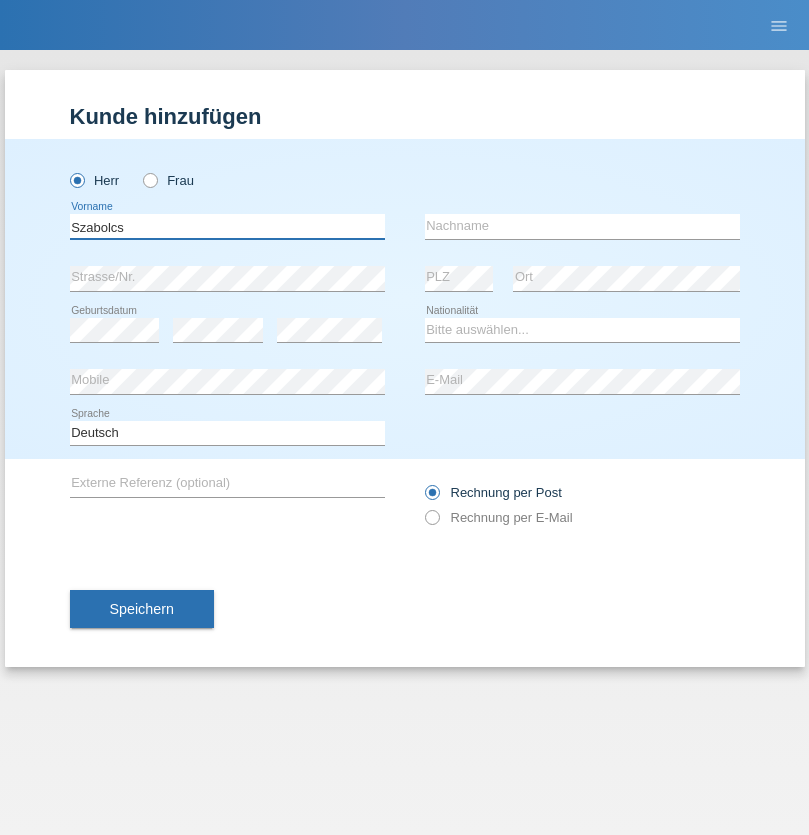 type on "Szabolcs" 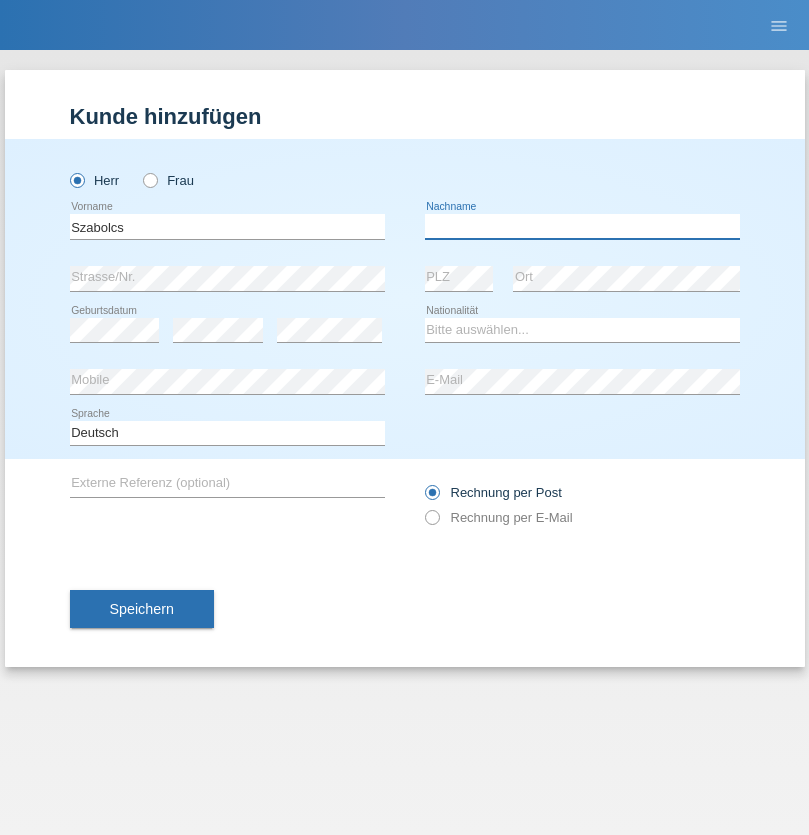 click at bounding box center [582, 226] 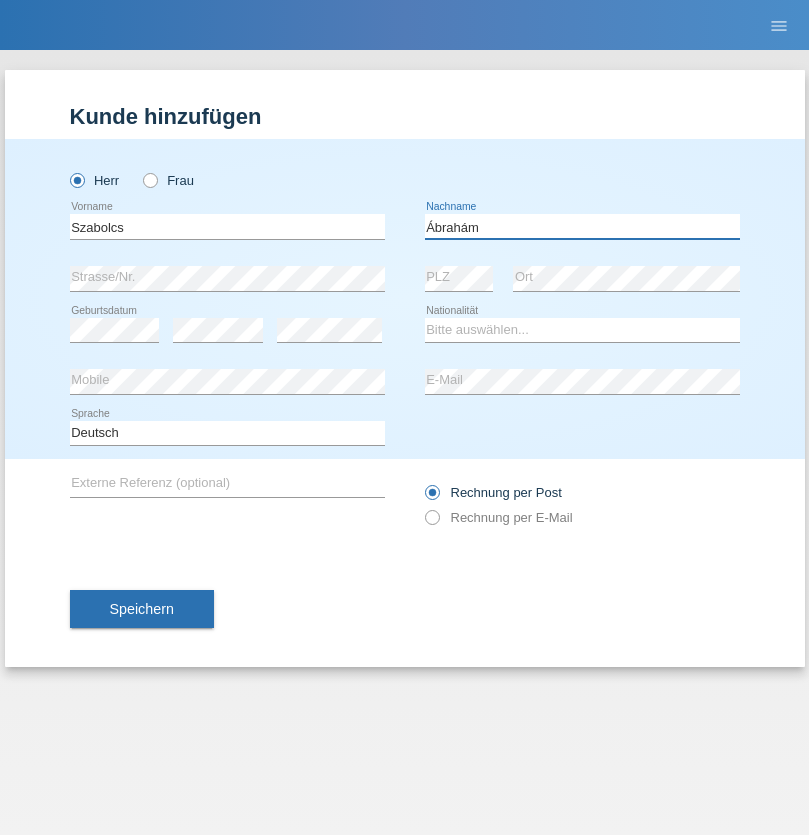 type on "Ábrahám" 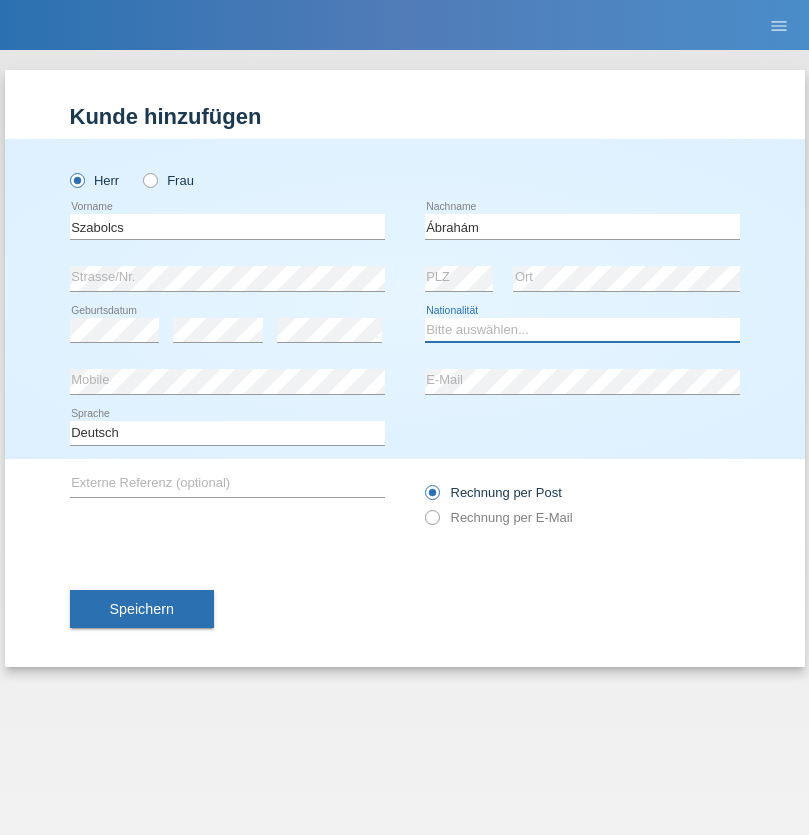 select on "HU" 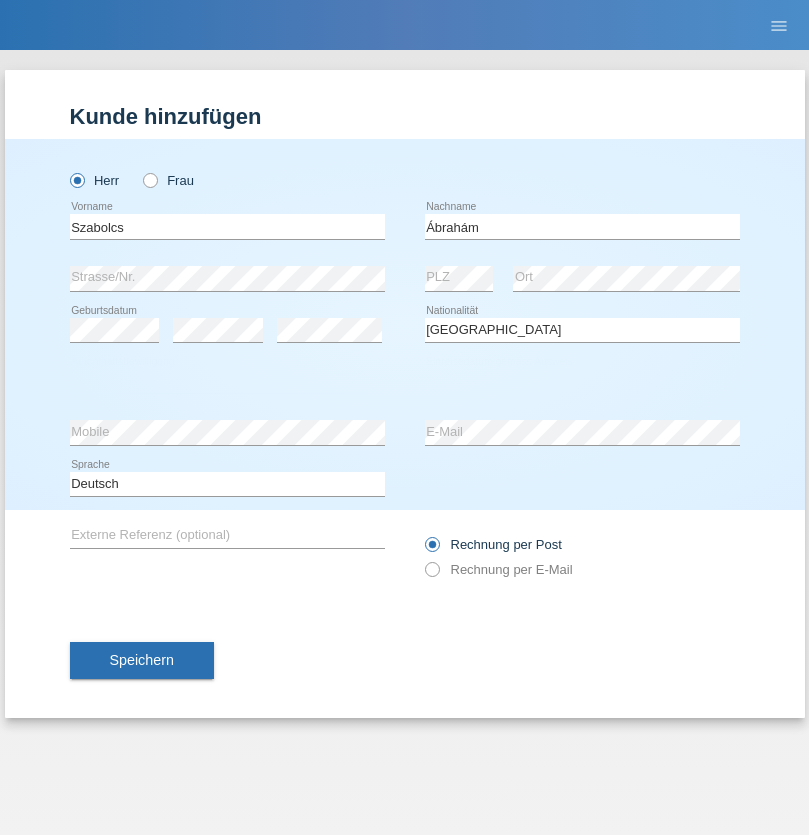 select on "C" 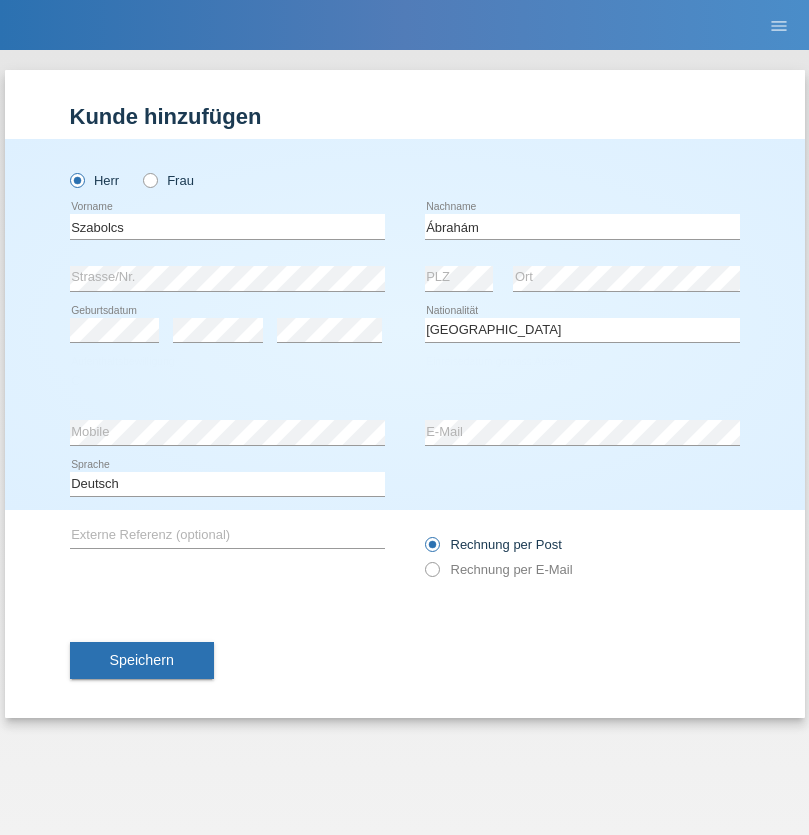 select on "09" 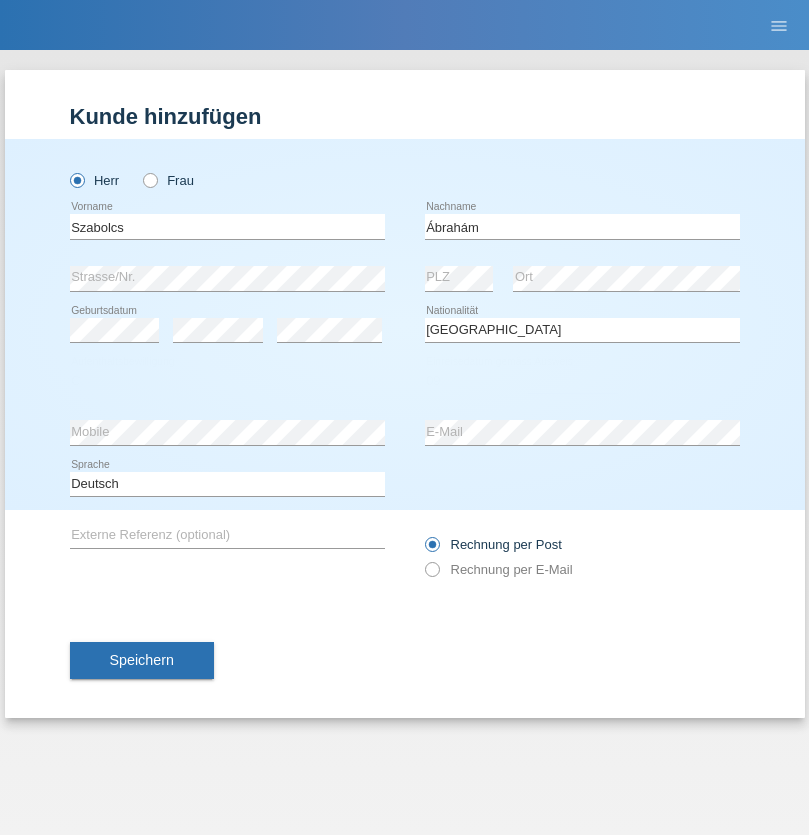 select on "12" 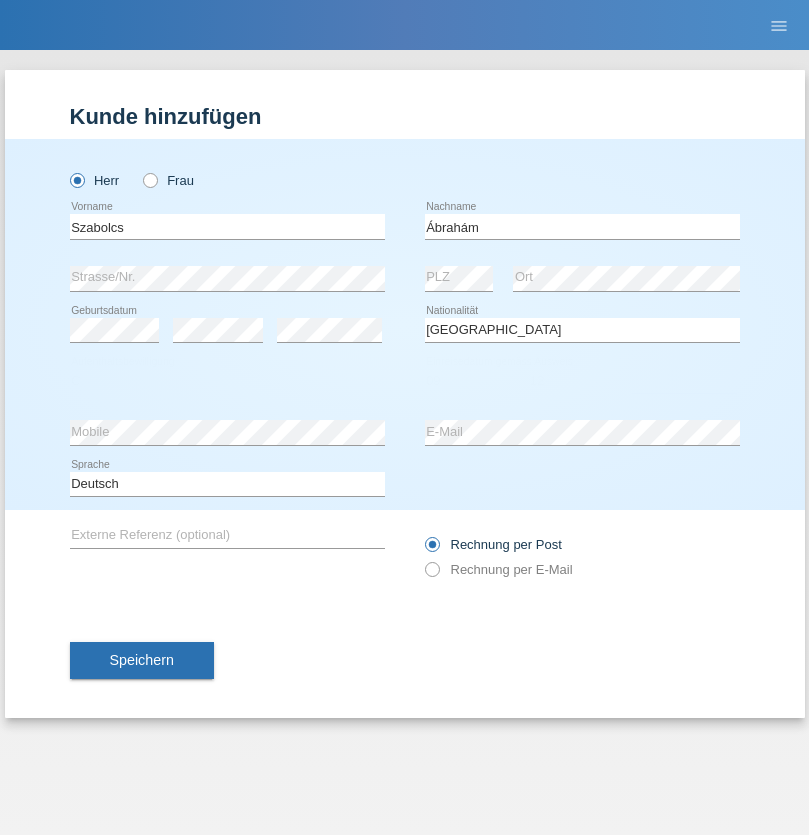 select on "2021" 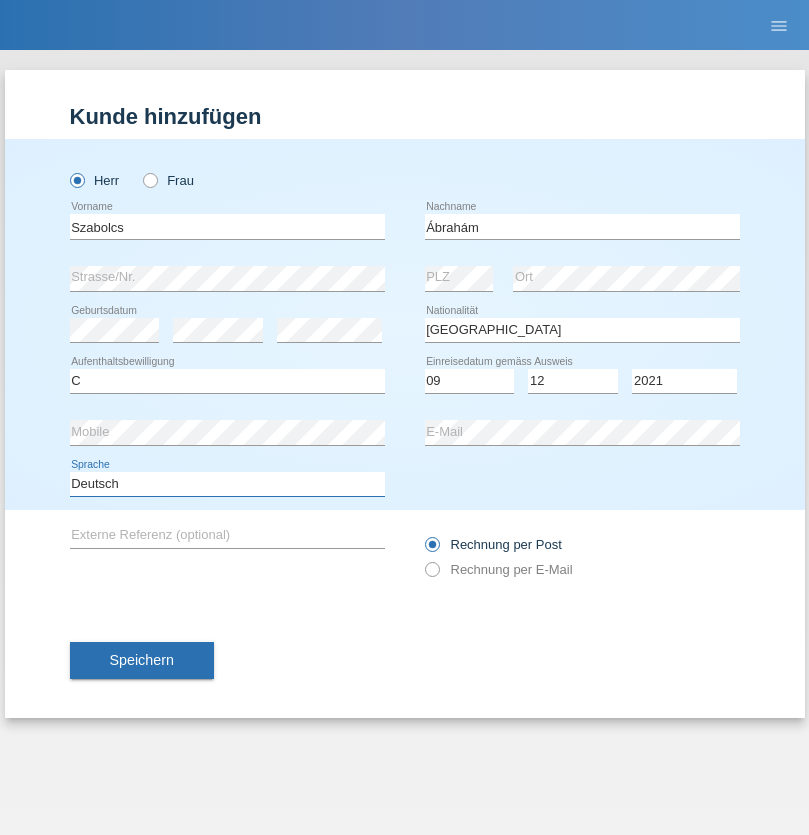 select on "en" 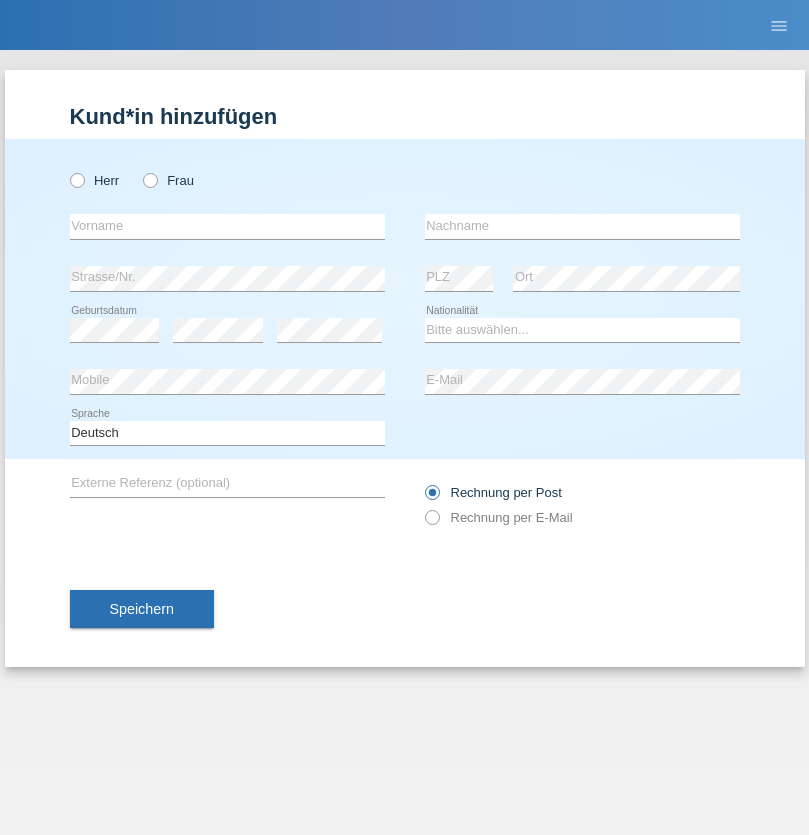 scroll, scrollTop: 0, scrollLeft: 0, axis: both 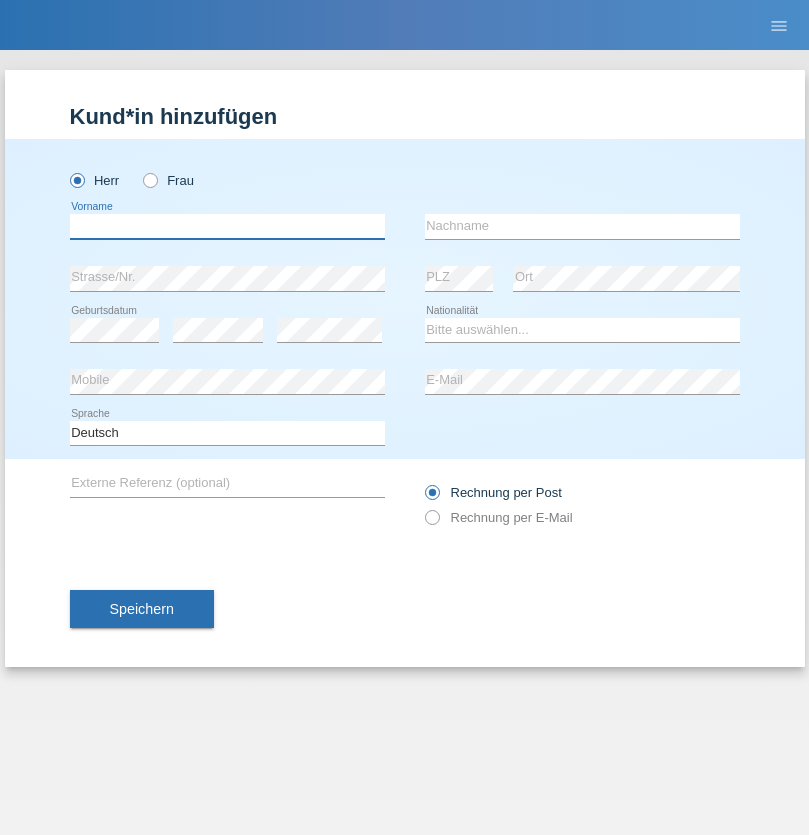 click at bounding box center (227, 226) 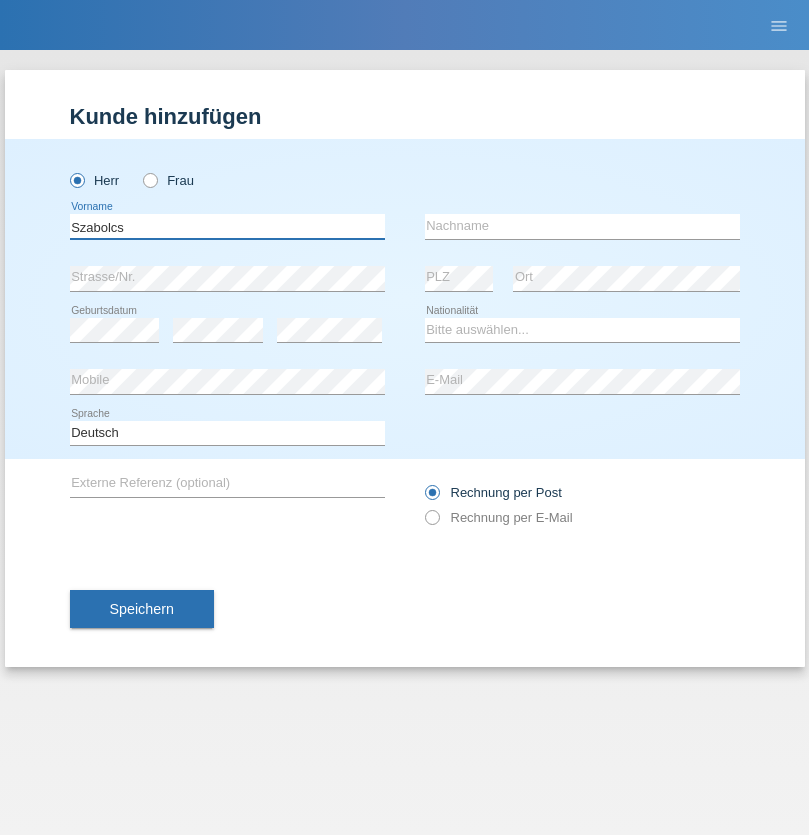 type on "Szabolcs" 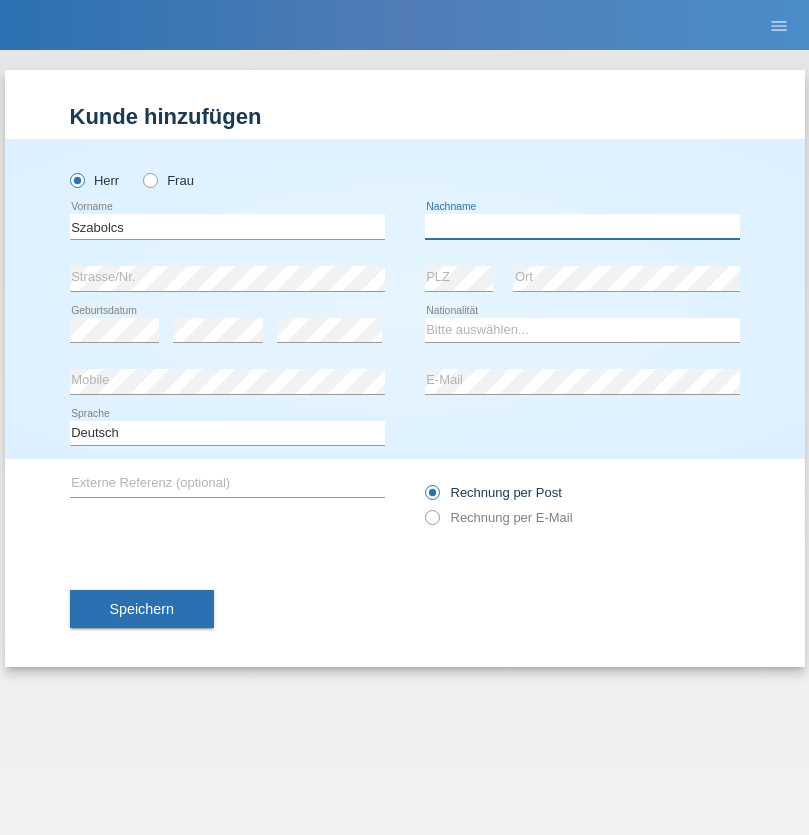 click at bounding box center (582, 226) 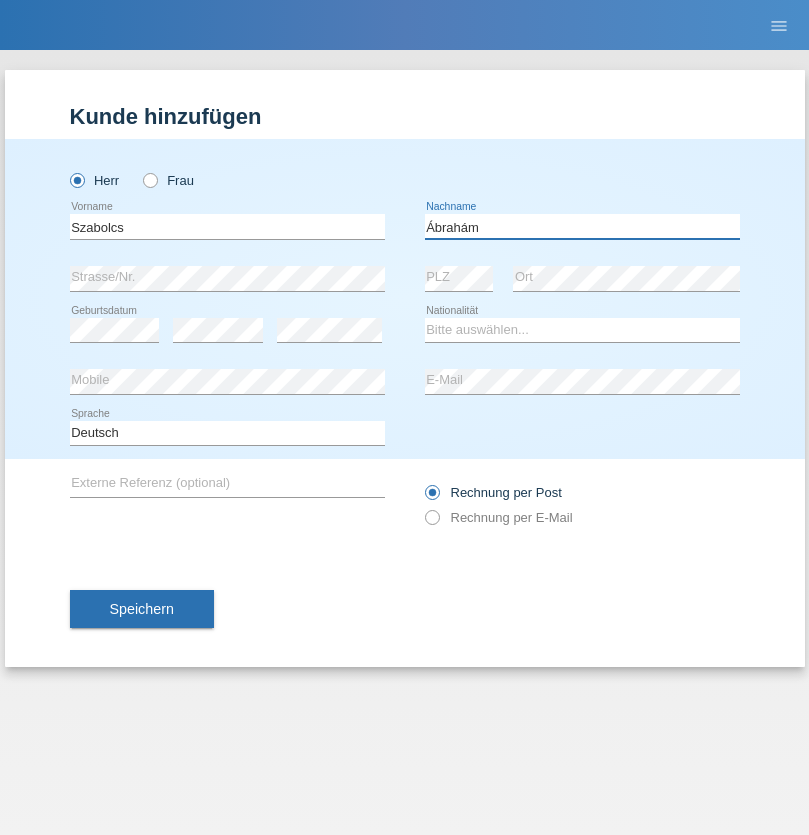 type on "Ábrahám" 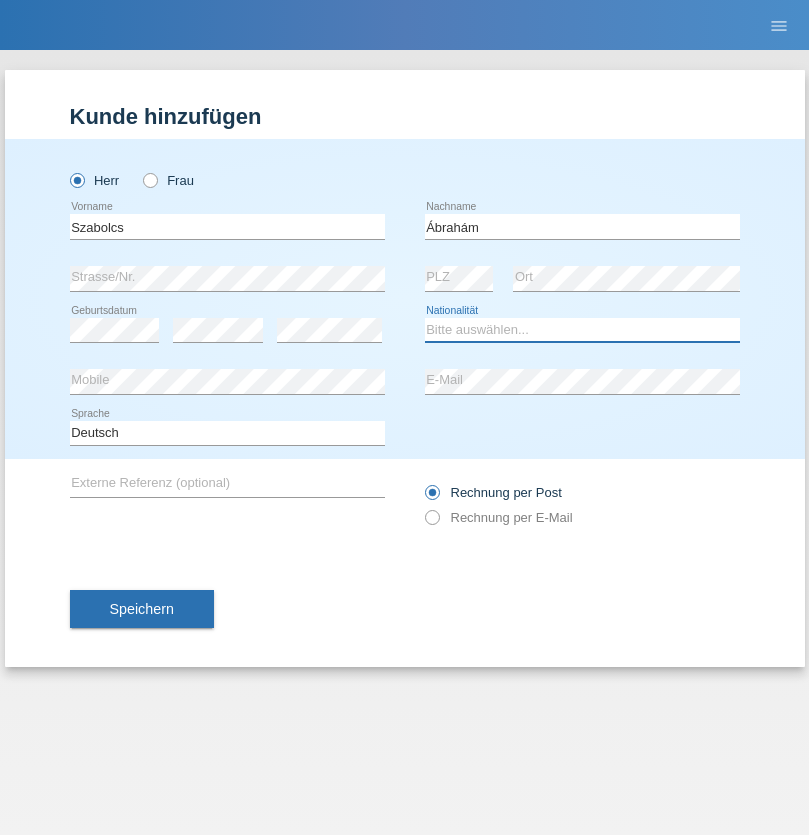 select on "HU" 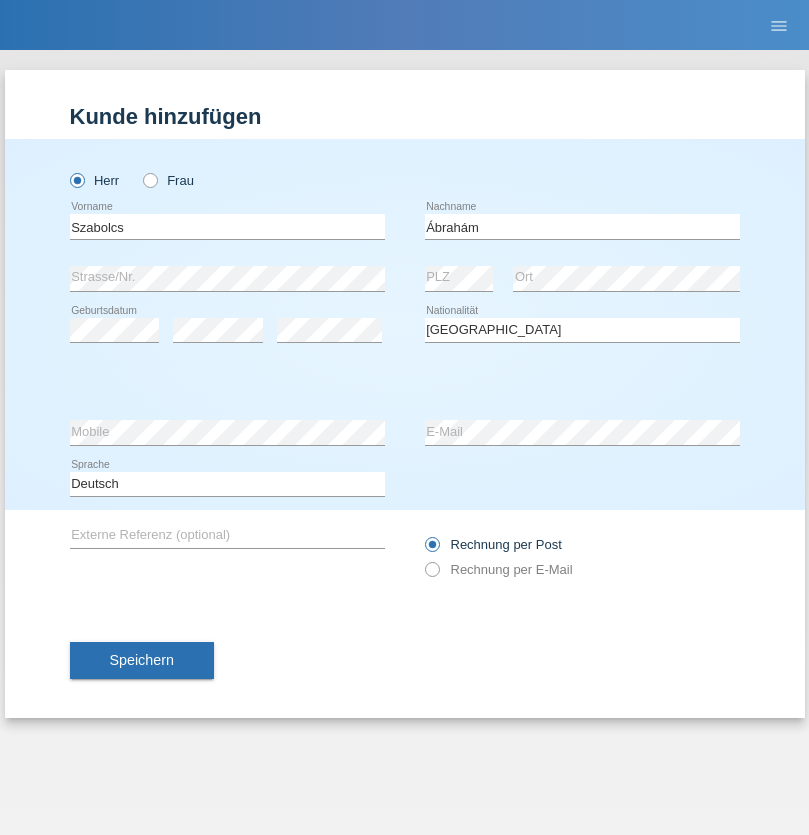 select on "C" 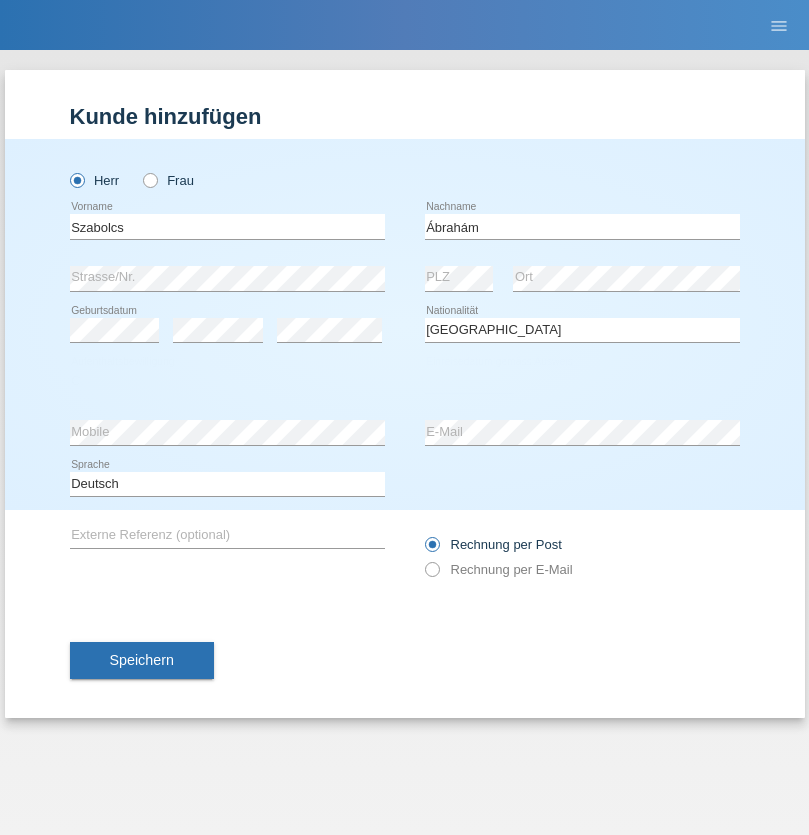 select on "09" 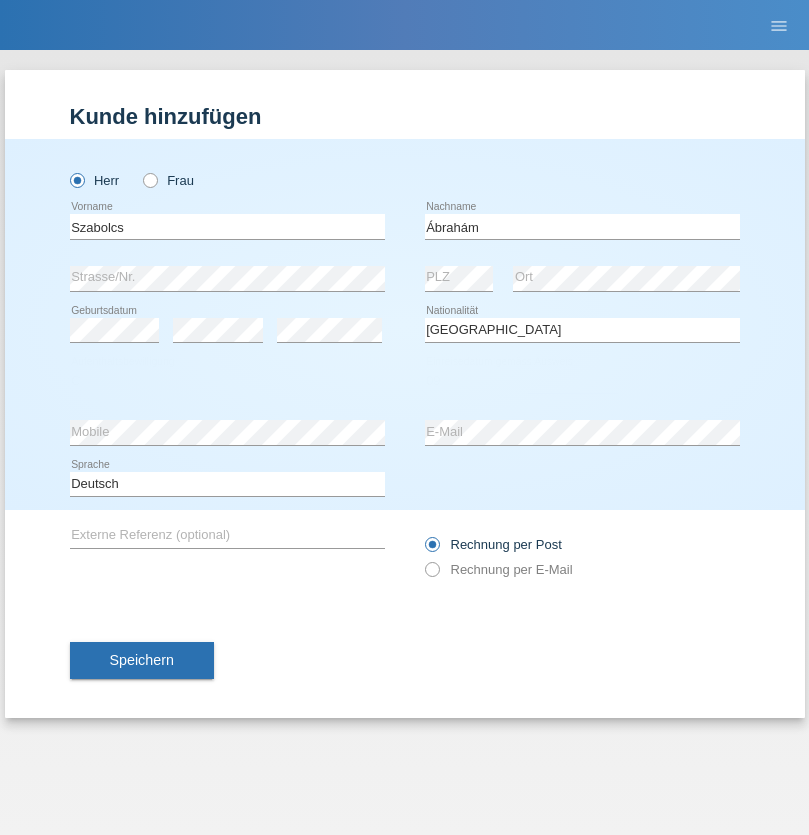 select on "12" 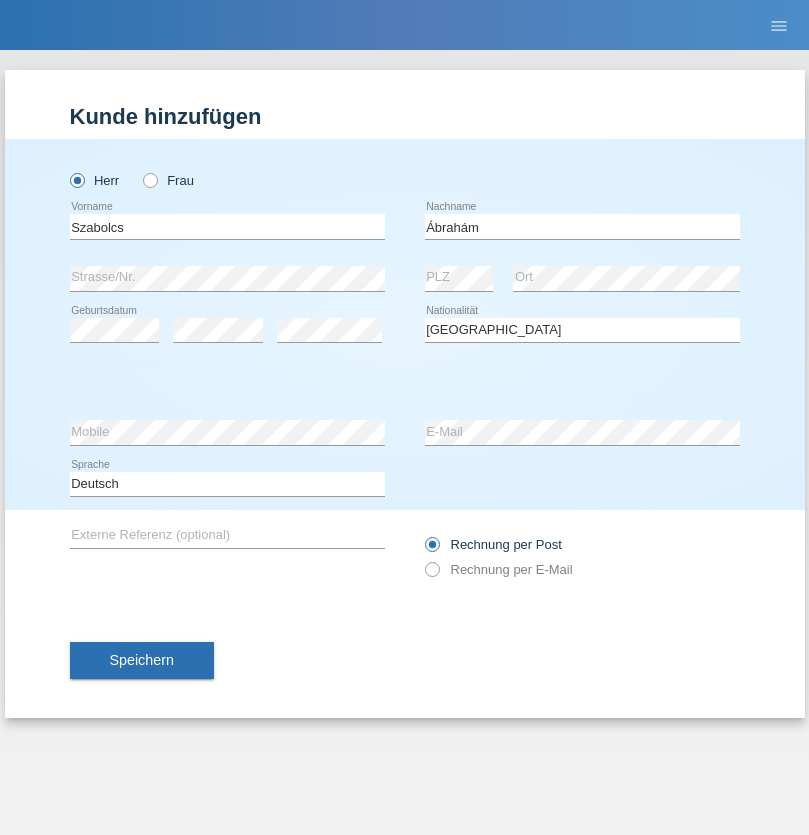 select on "2021" 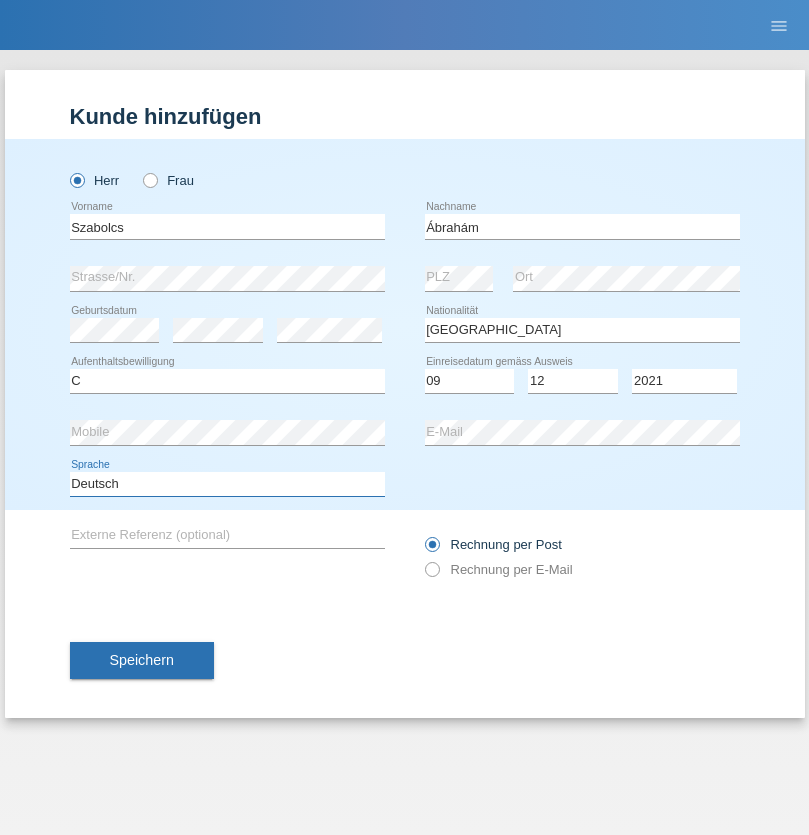 select on "en" 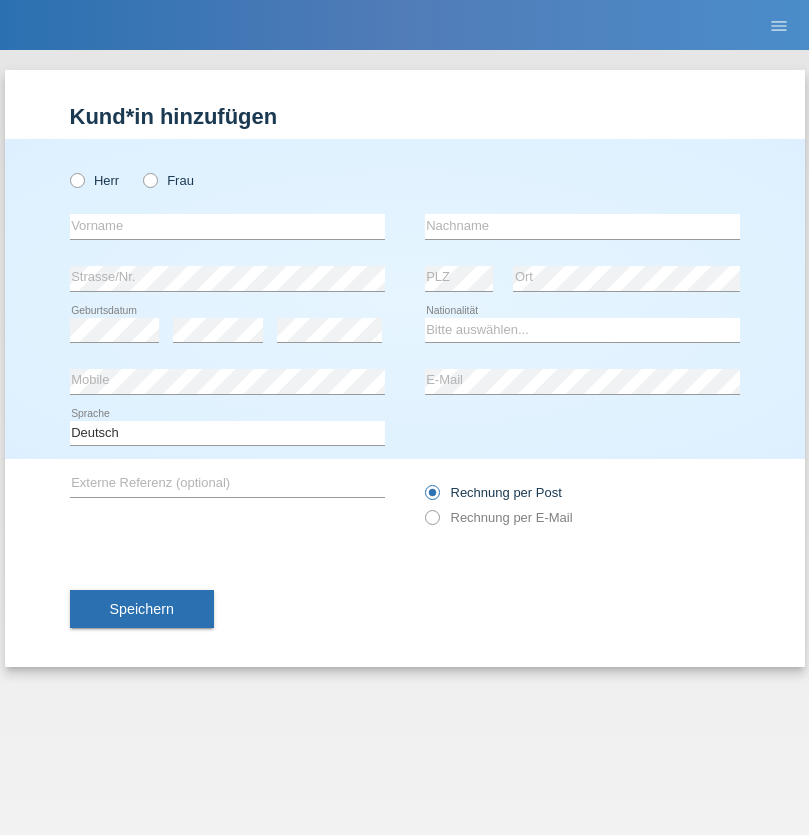 scroll, scrollTop: 0, scrollLeft: 0, axis: both 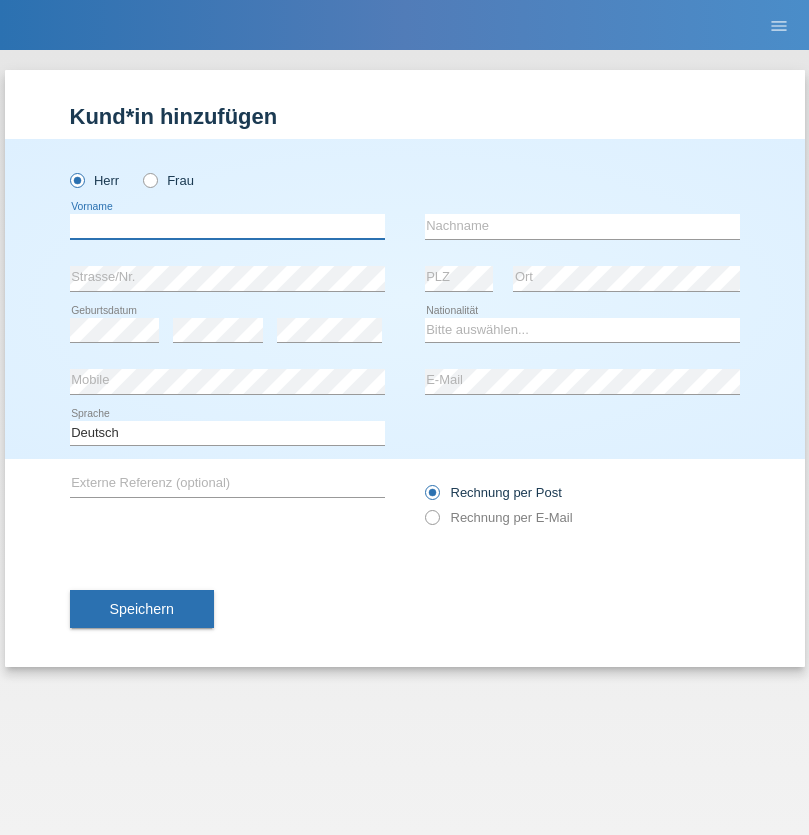click at bounding box center (227, 226) 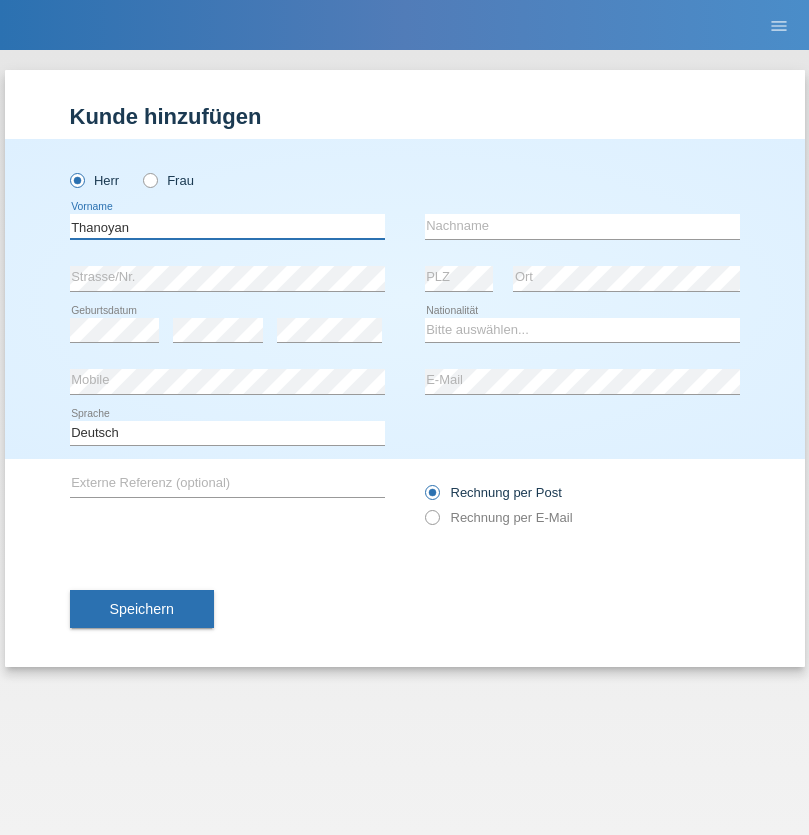 type on "Thanoyan" 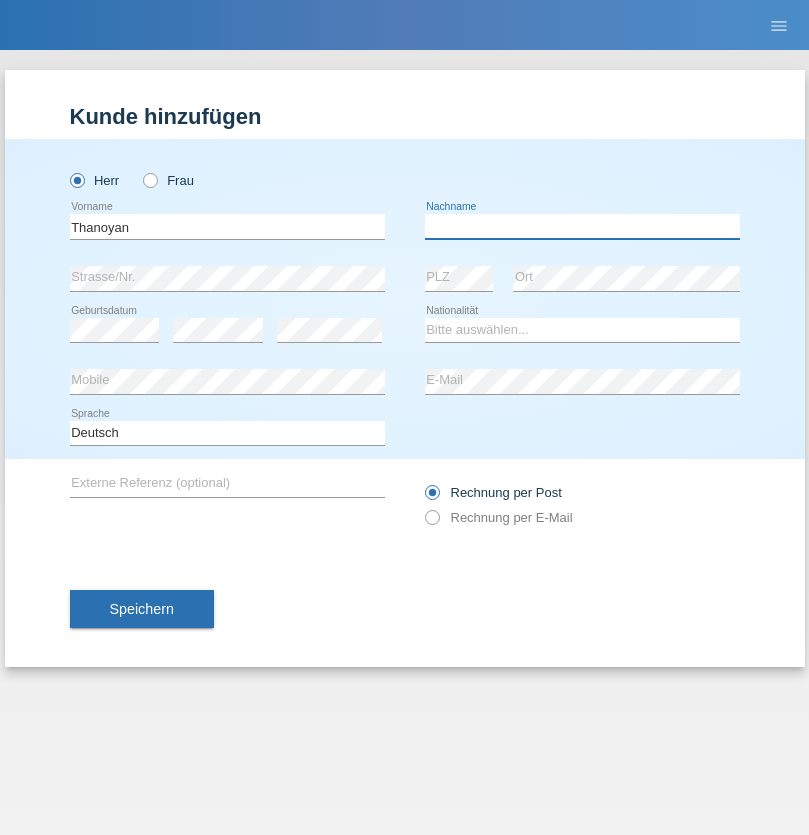 click at bounding box center [582, 226] 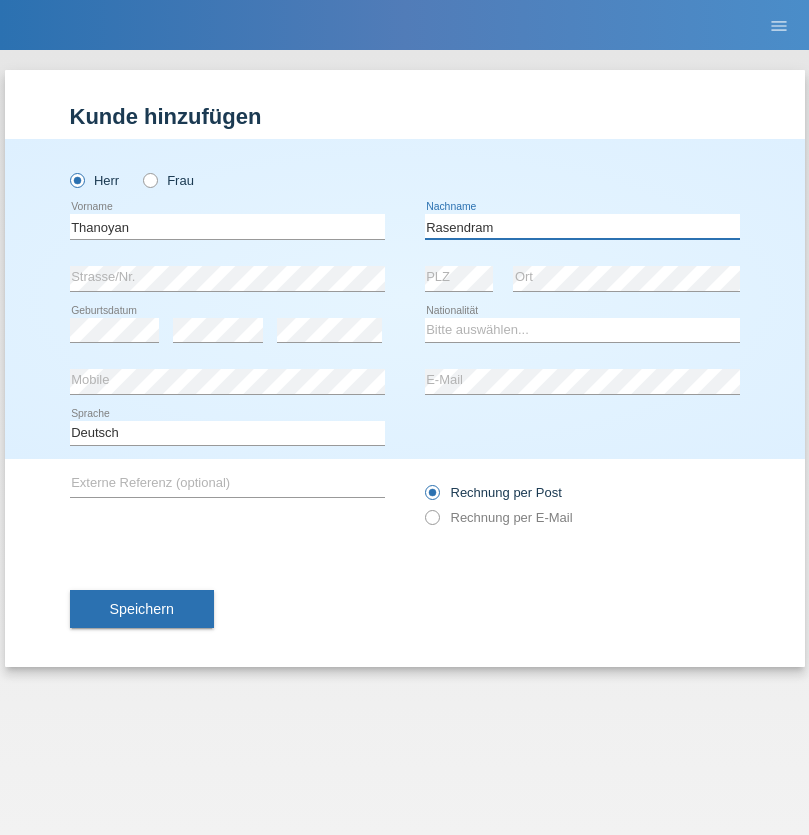 type on "Rasendram" 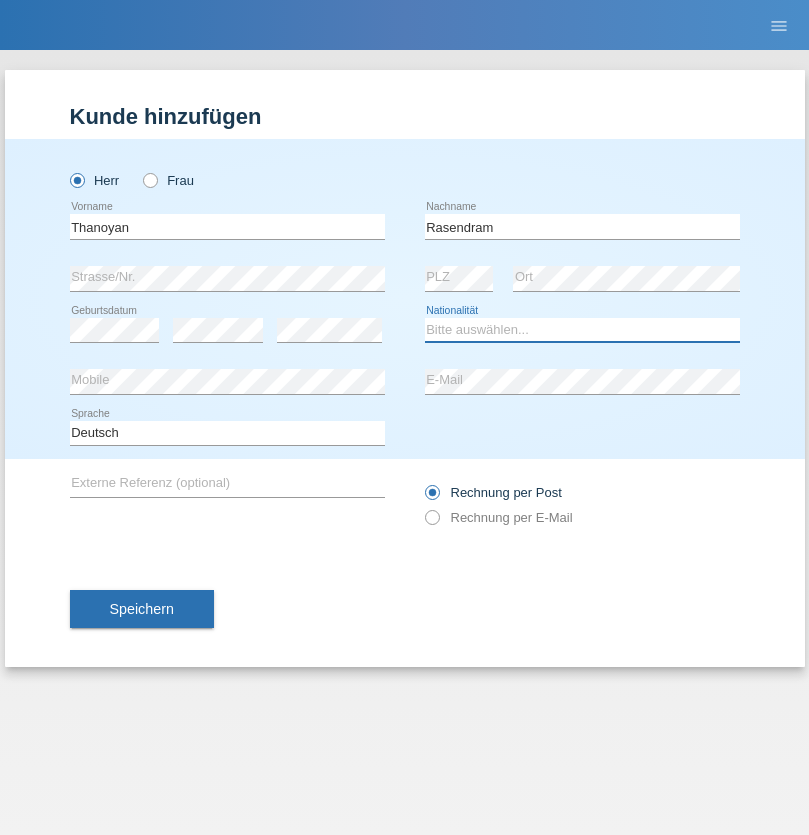 select on "LK" 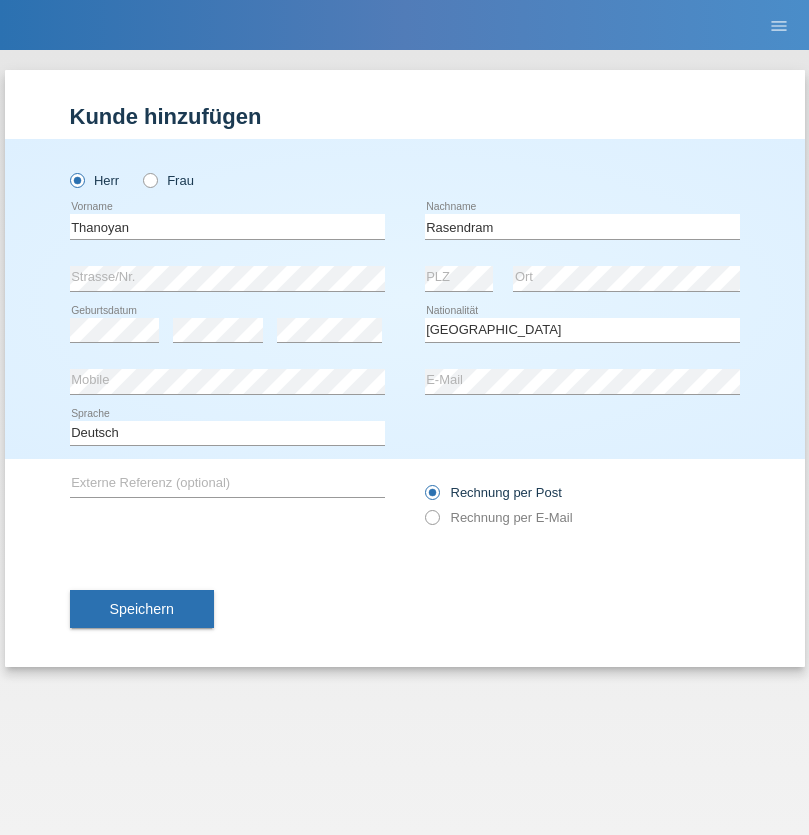 select on "C" 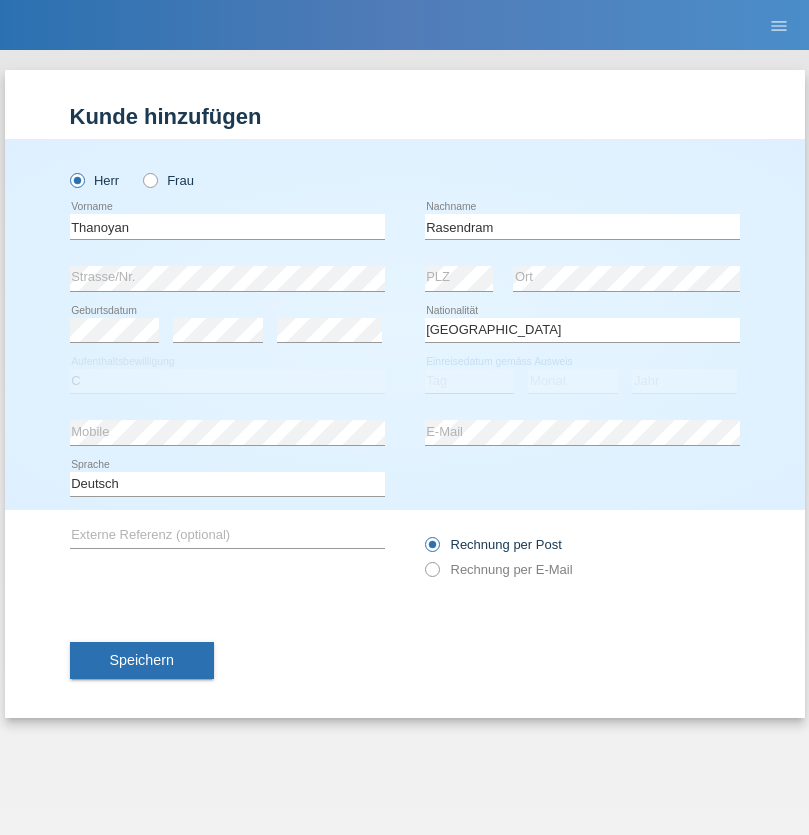 select on "23" 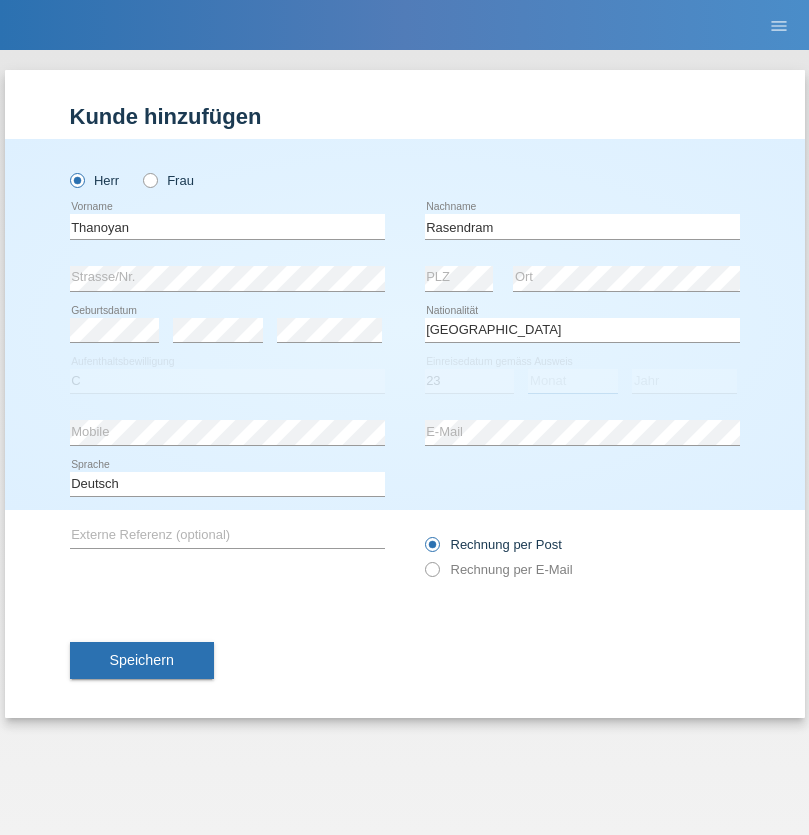 select on "02" 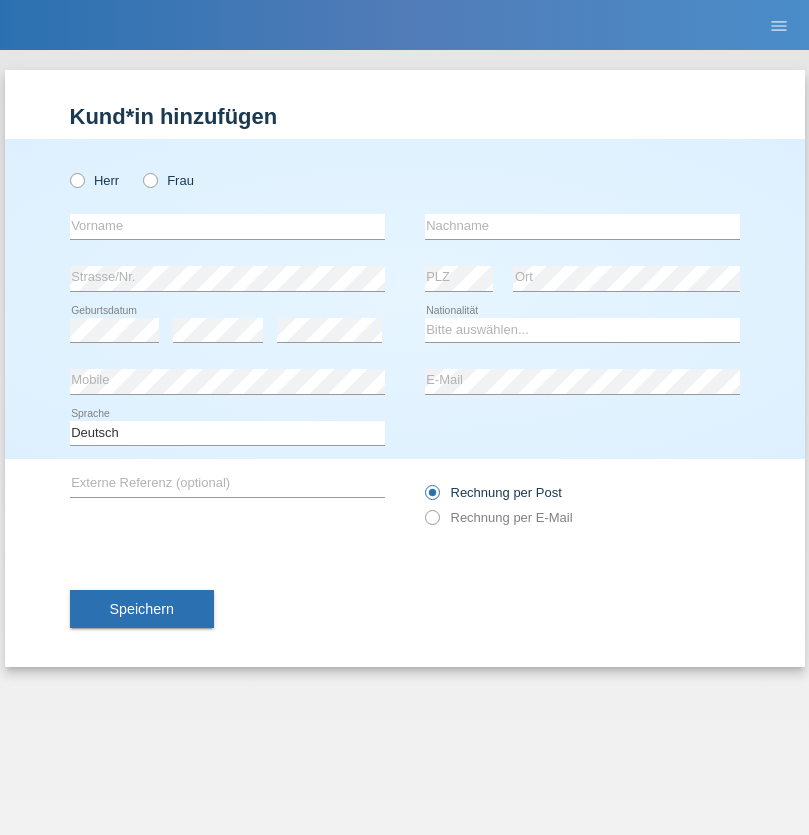 scroll, scrollTop: 0, scrollLeft: 0, axis: both 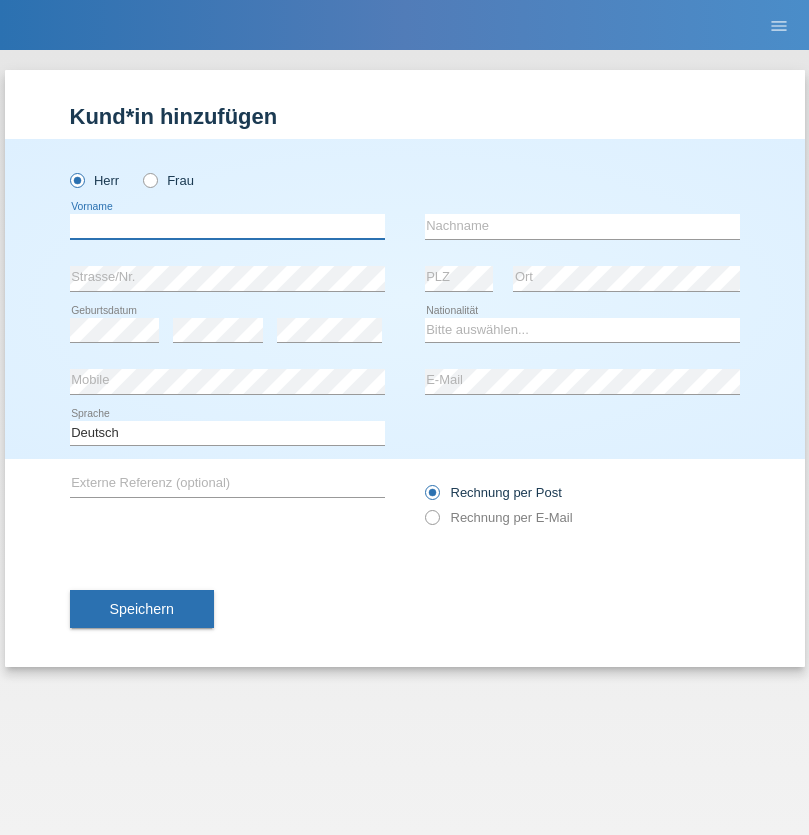 click at bounding box center [227, 226] 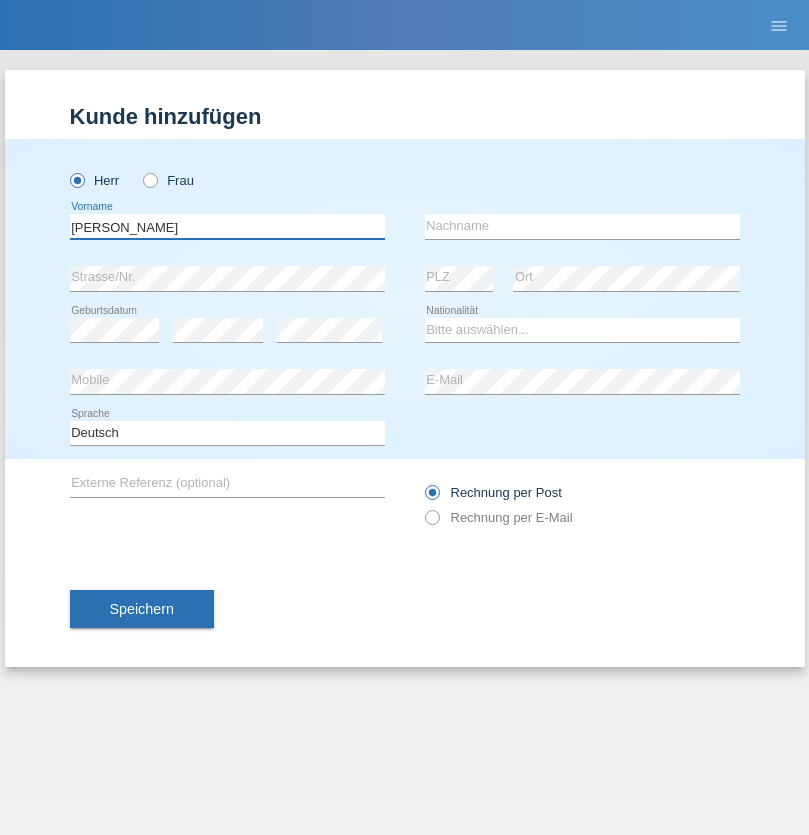 type on "[PERSON_NAME]" 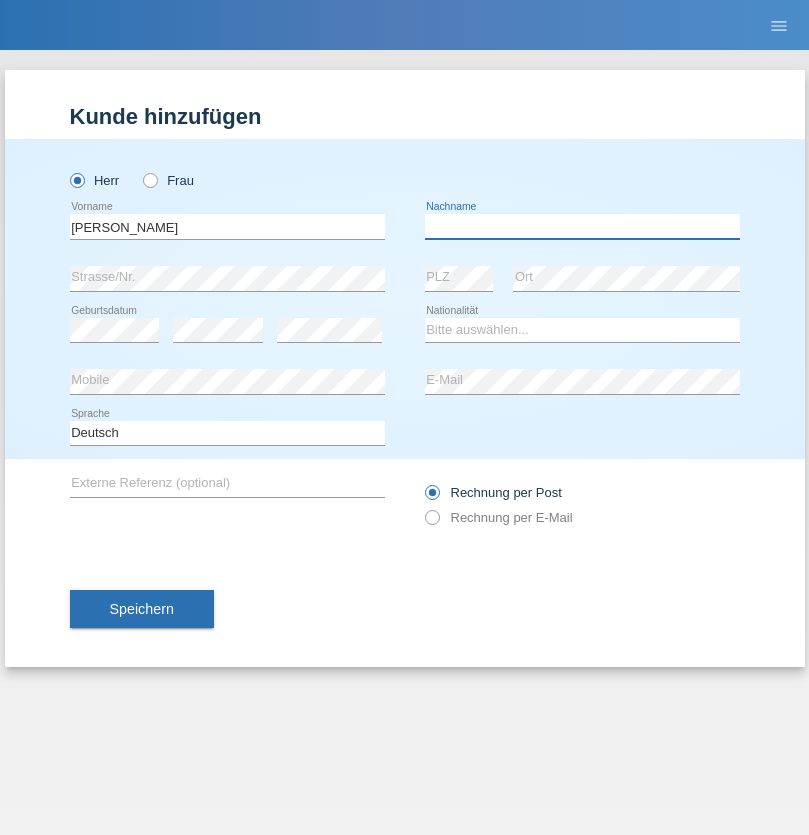 click at bounding box center [582, 226] 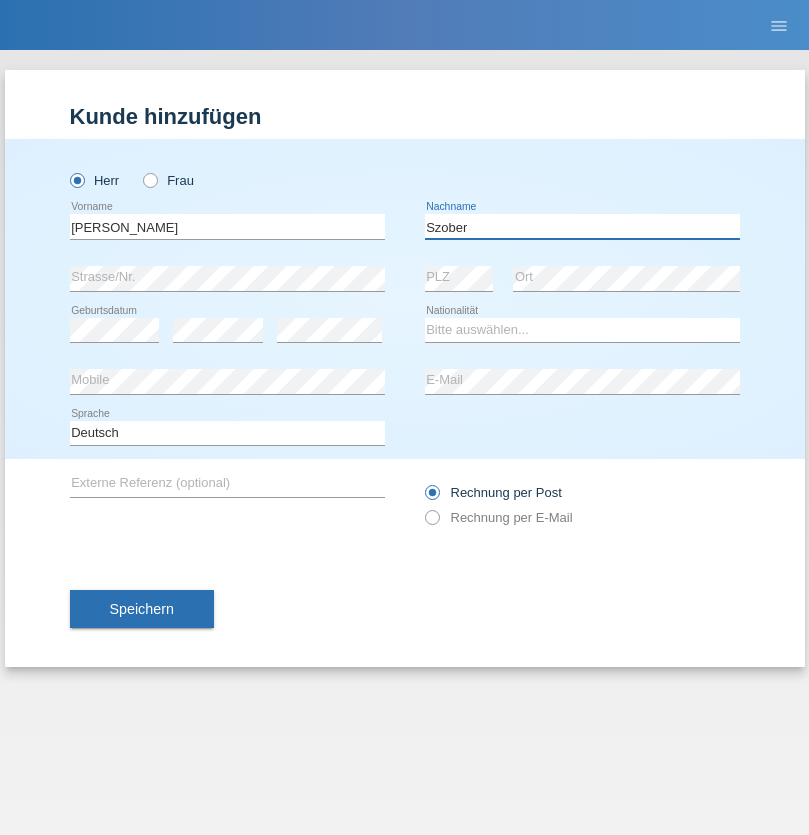 type on "Szober" 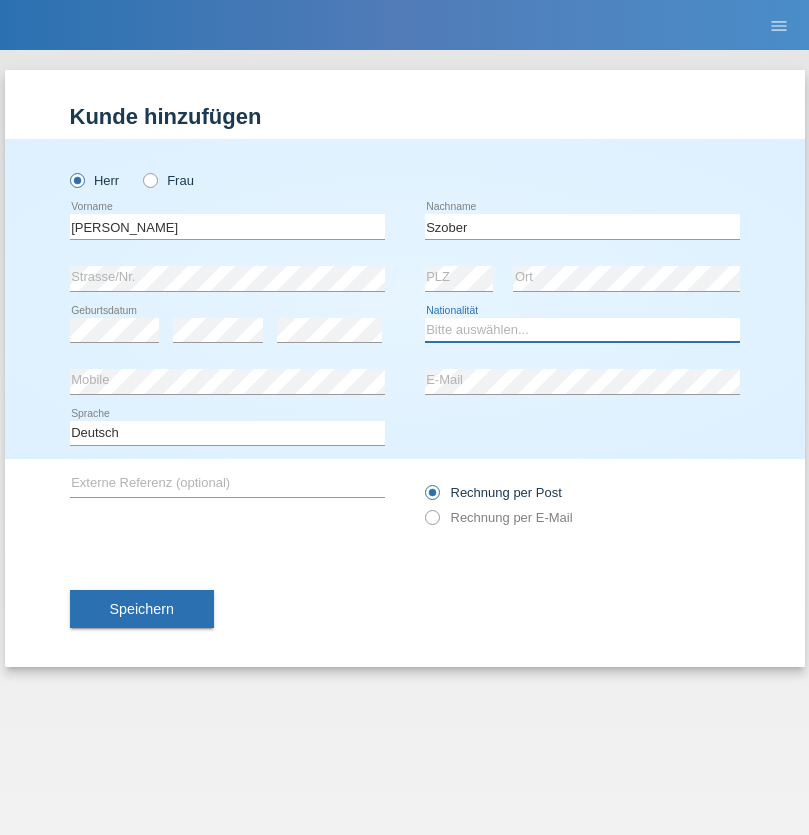 select on "PL" 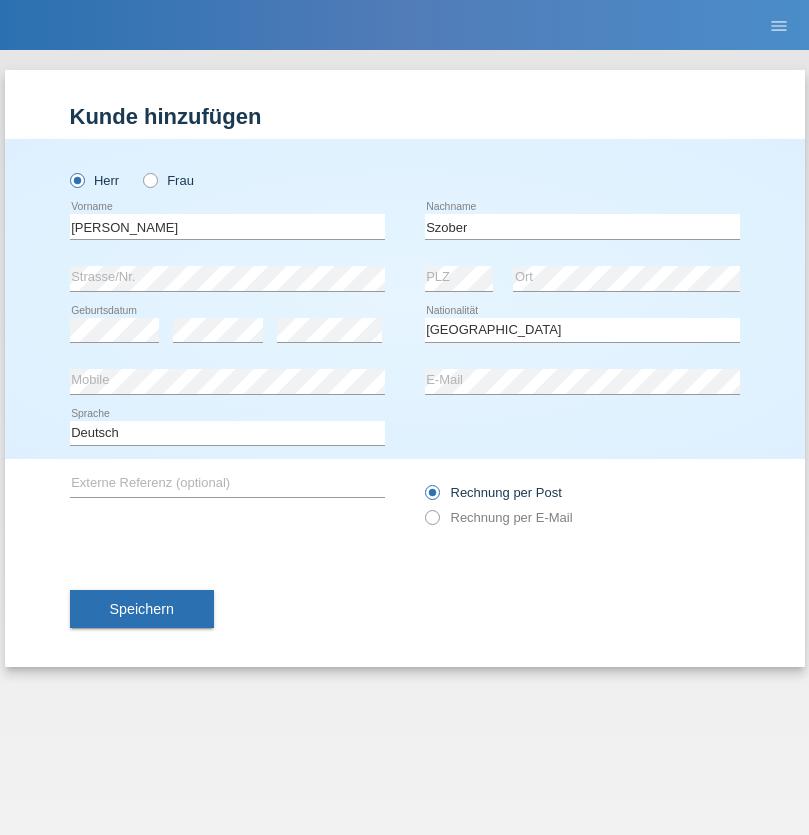 select on "C" 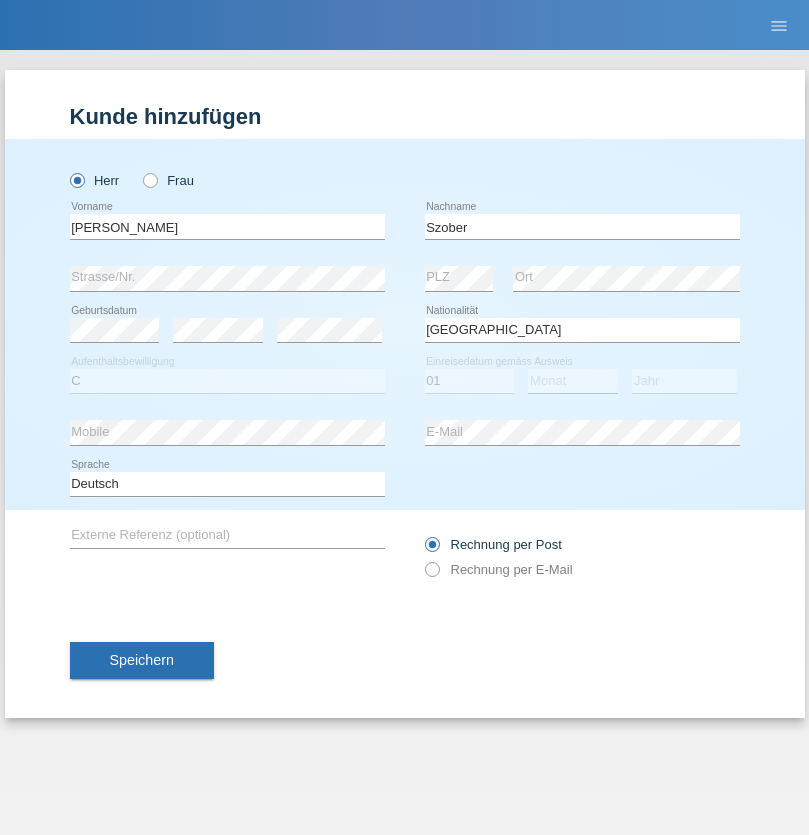 select on "05" 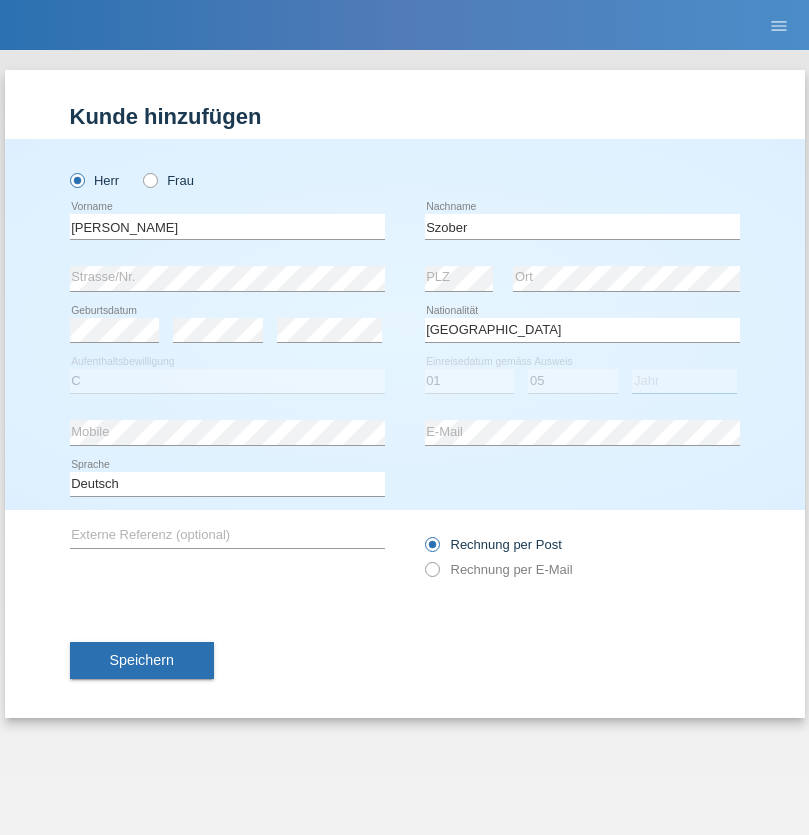 select on "2021" 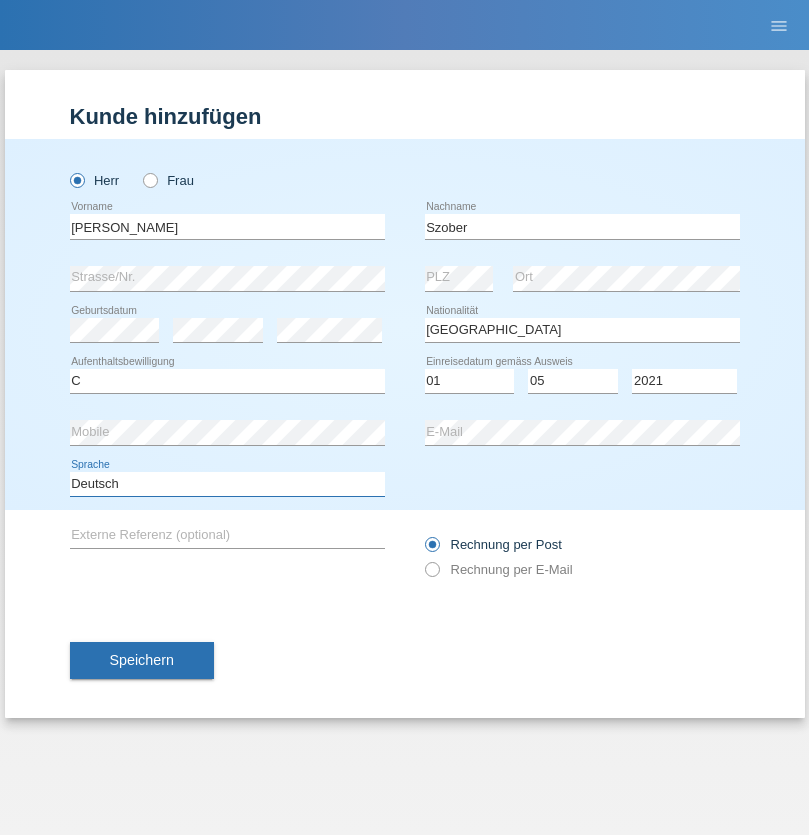 select on "en" 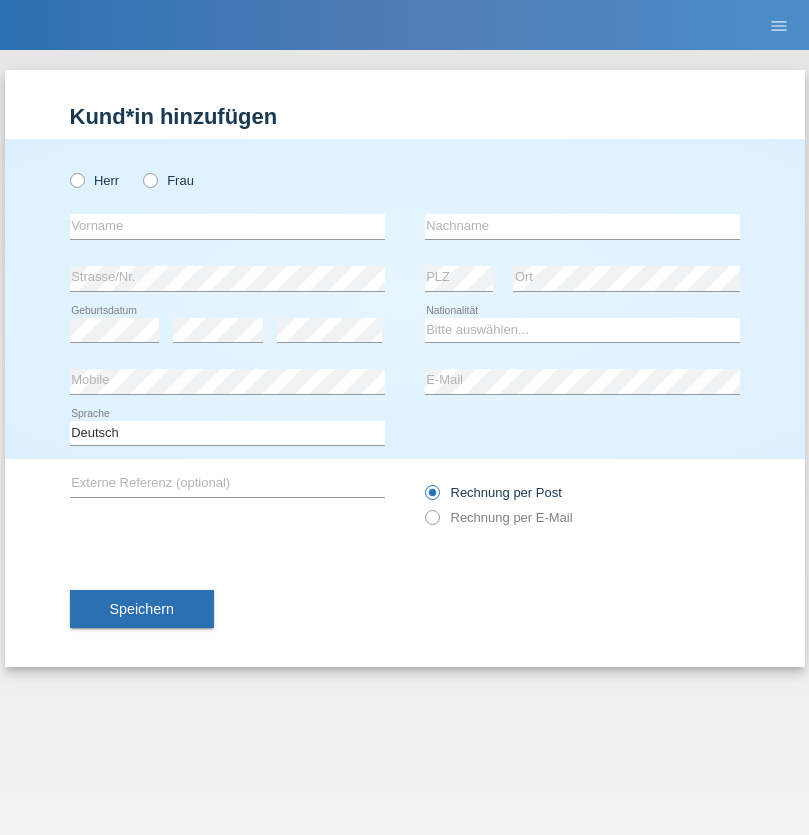 scroll, scrollTop: 0, scrollLeft: 0, axis: both 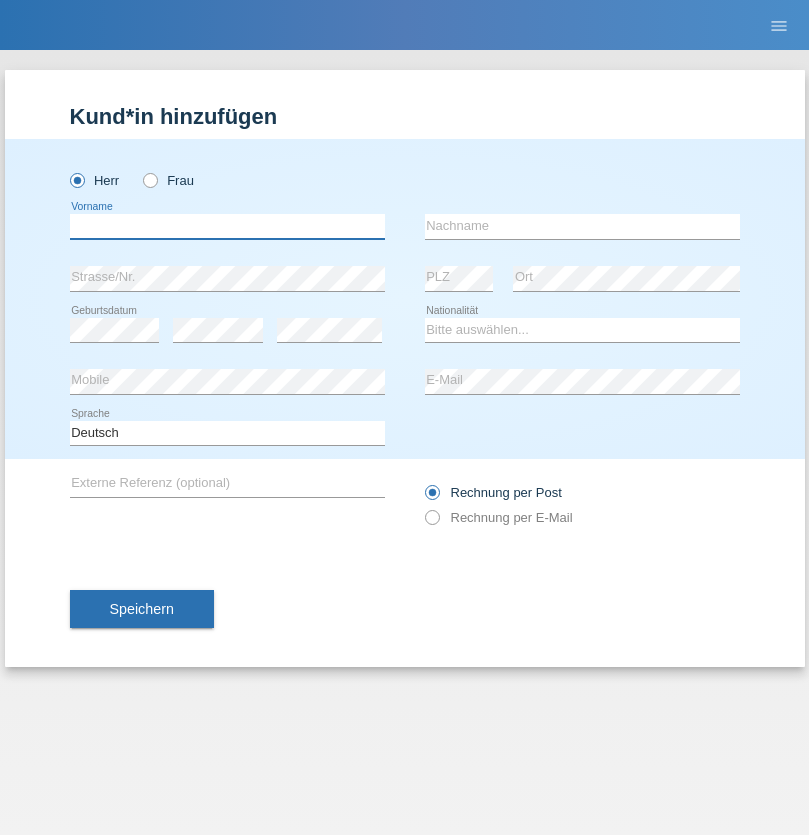 click at bounding box center (227, 226) 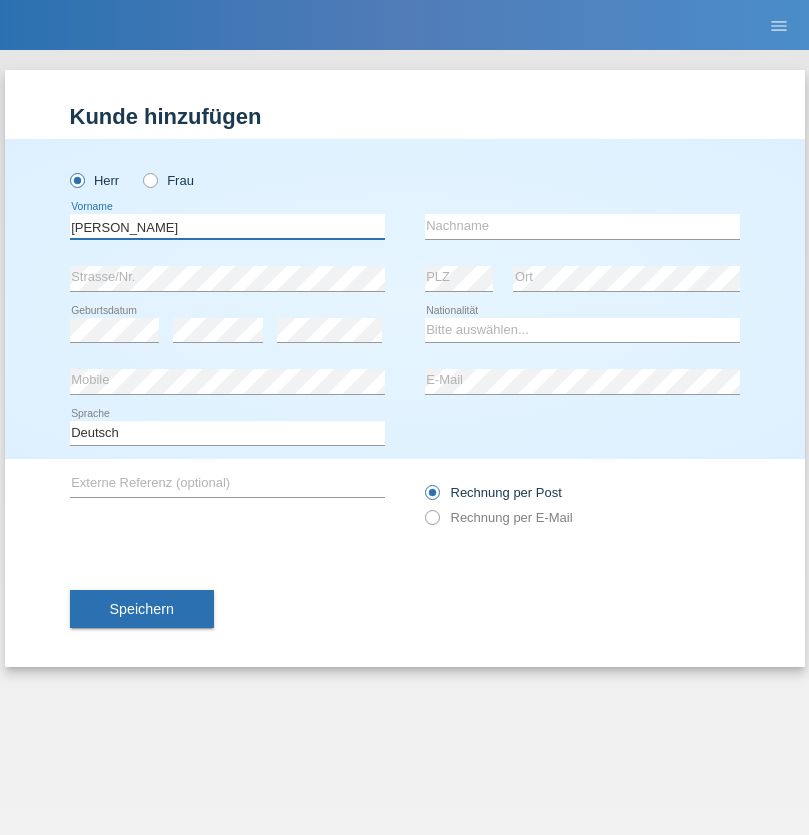 type on "[PERSON_NAME]" 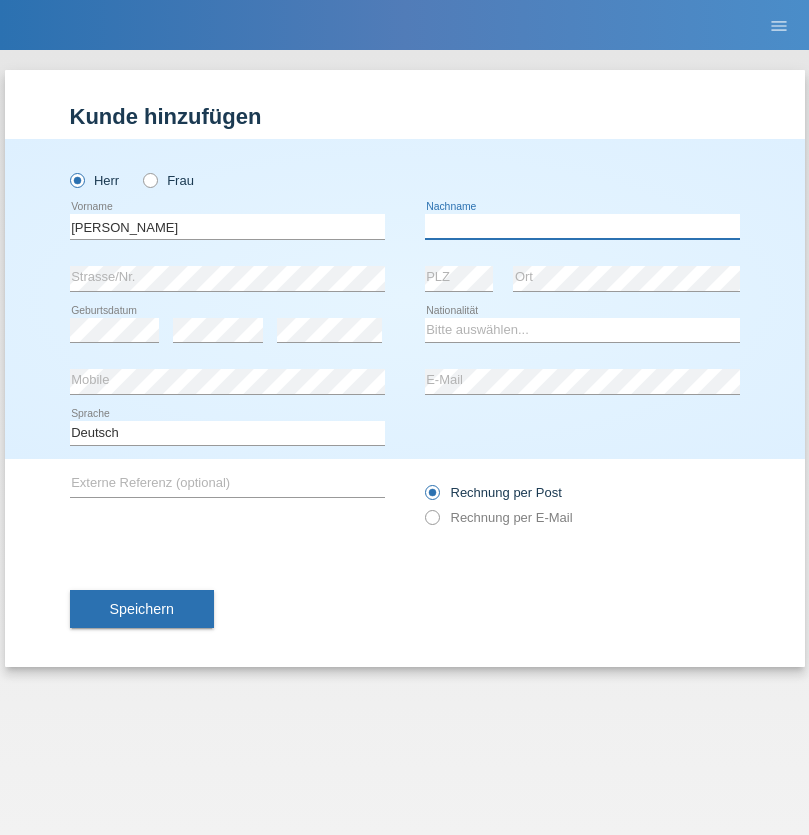 click at bounding box center (582, 226) 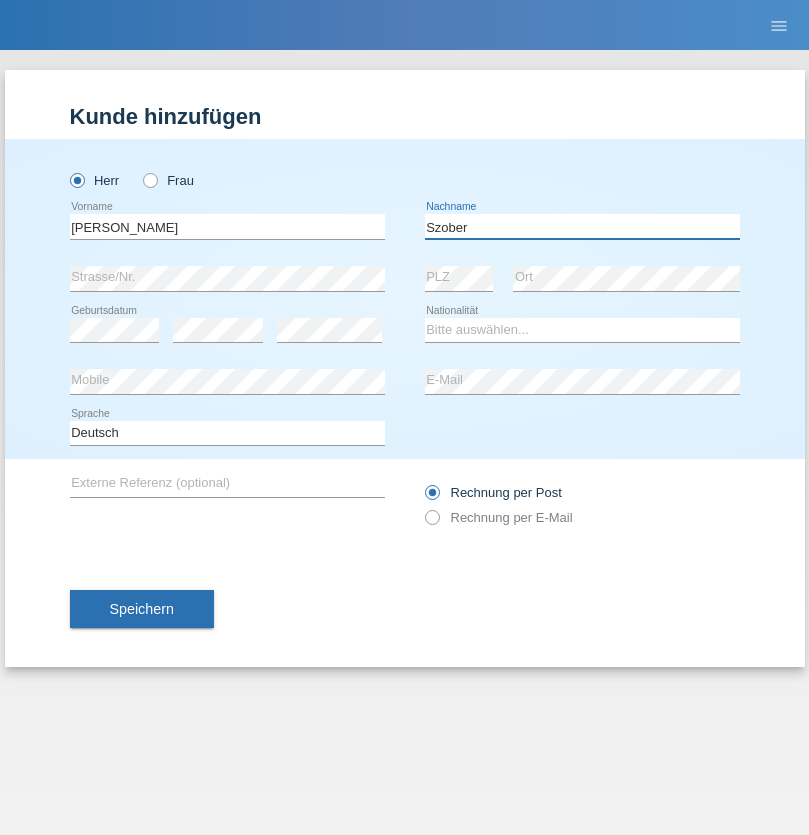 type on "Szober" 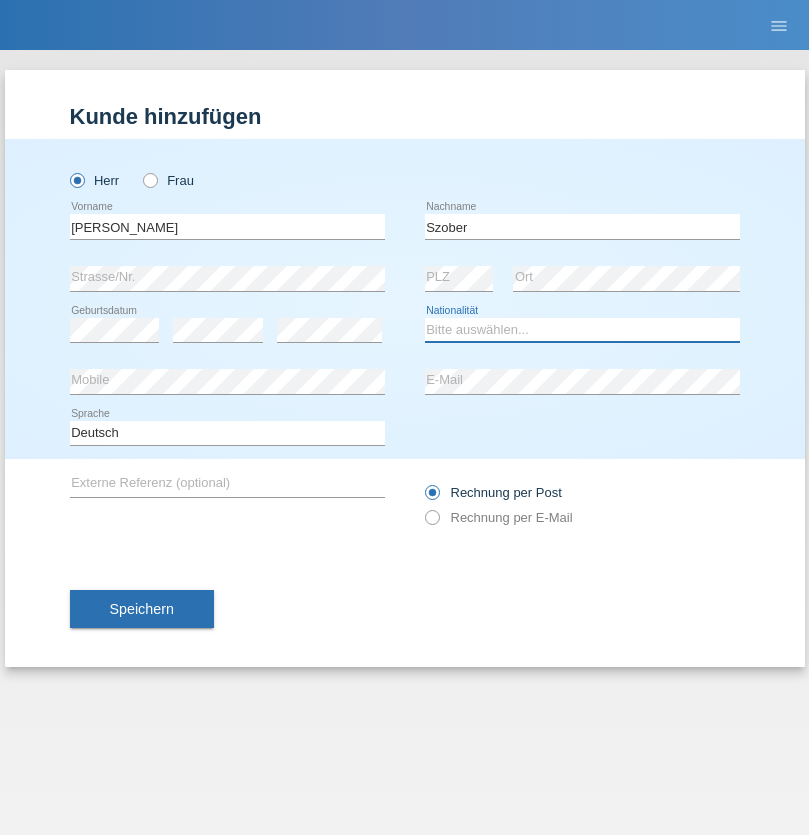 select on "PL" 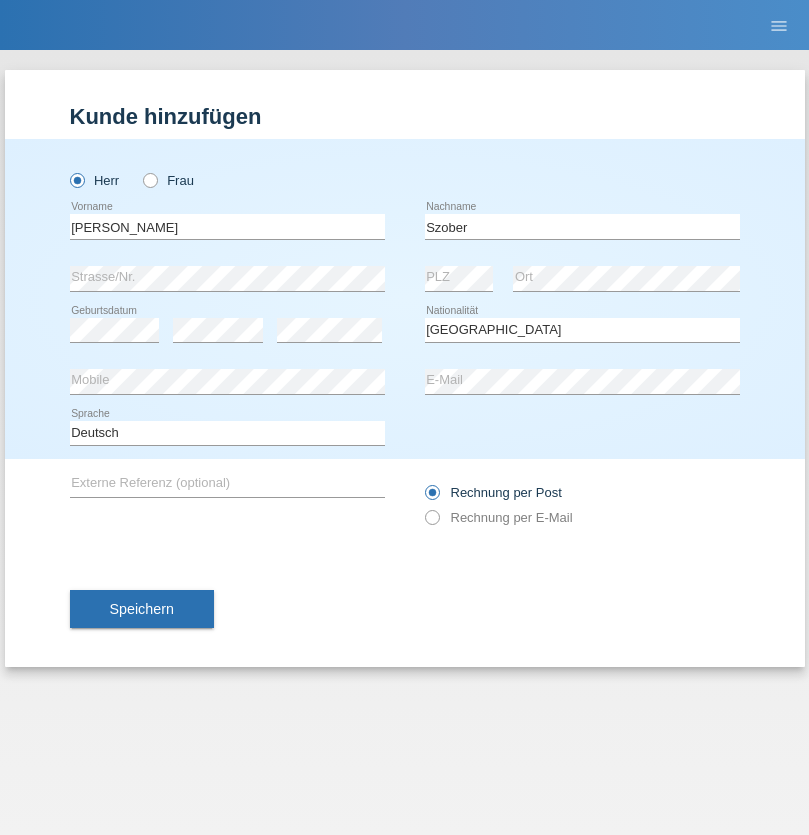select on "C" 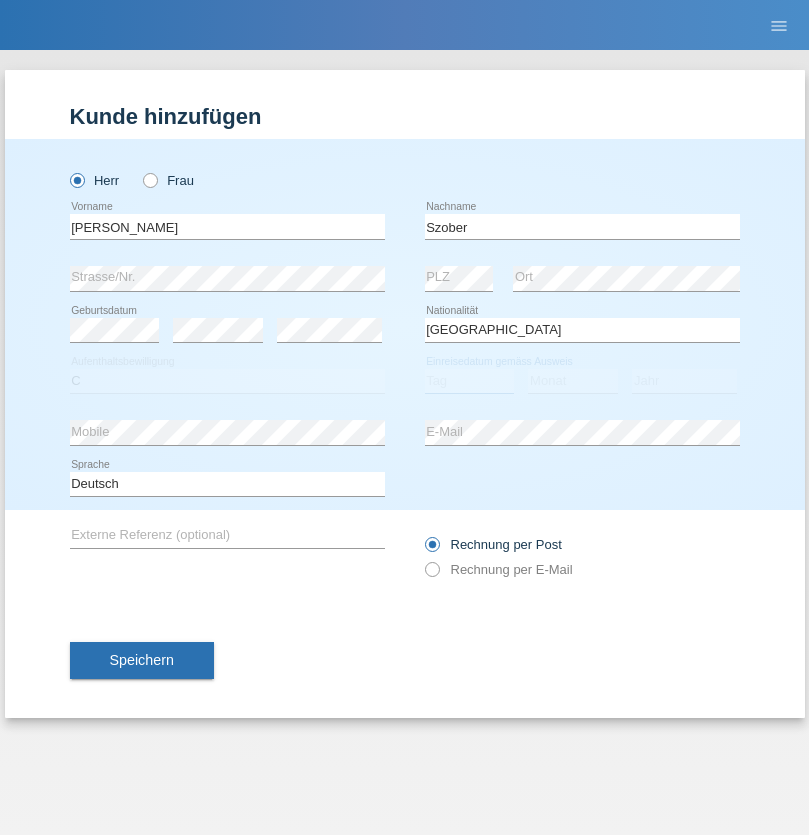 select on "01" 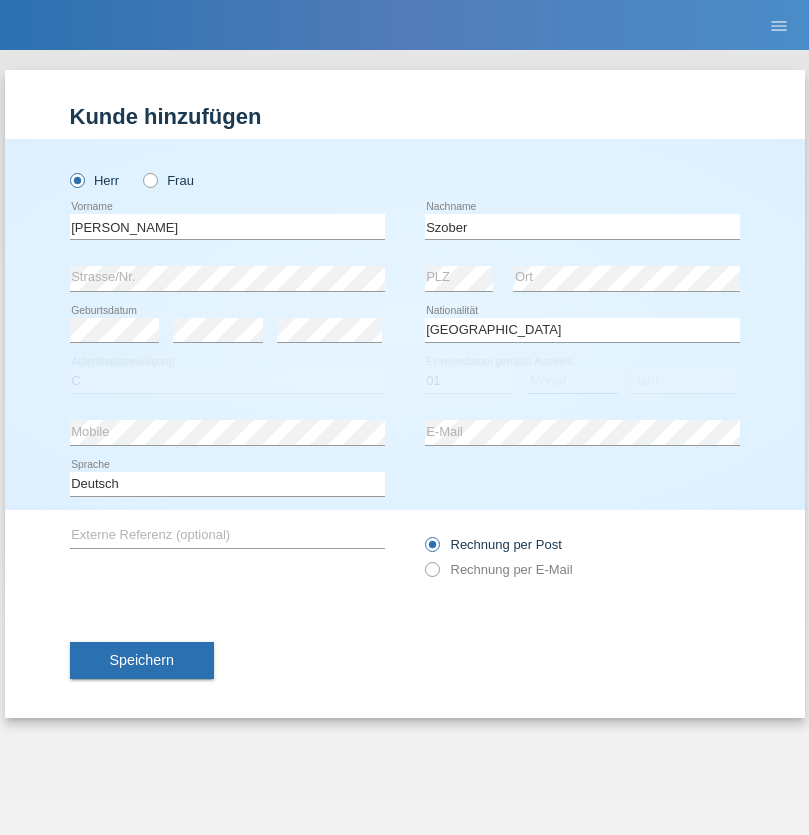select on "05" 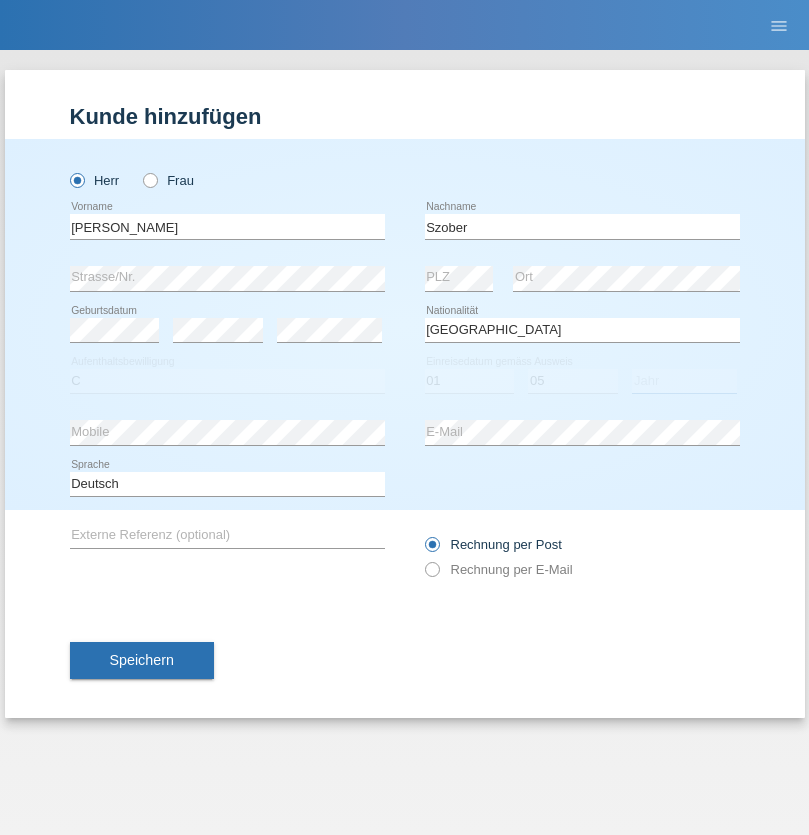 select on "2021" 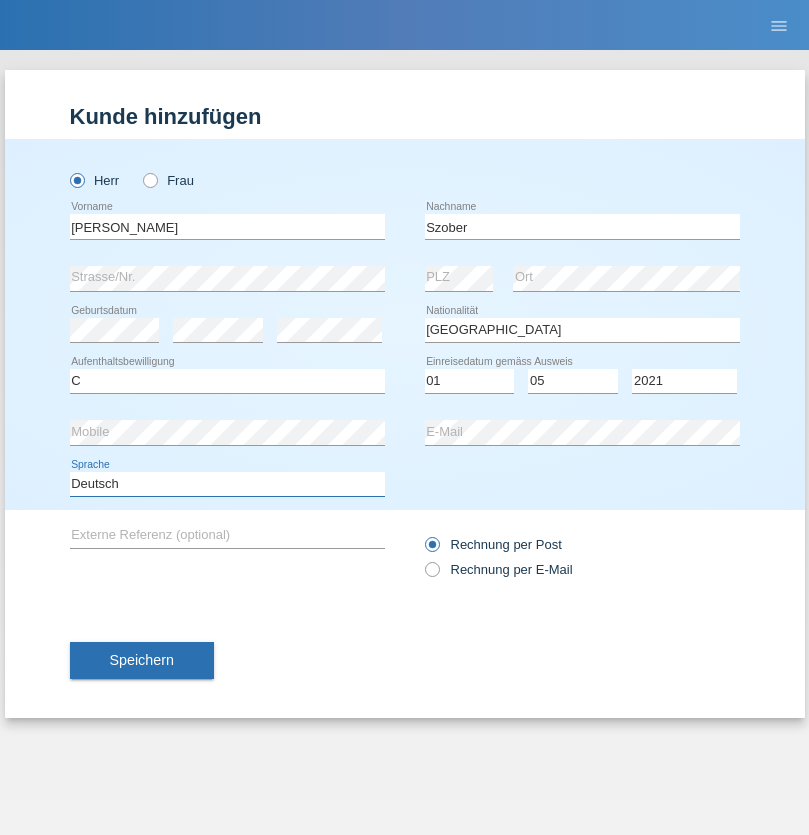 select on "en" 